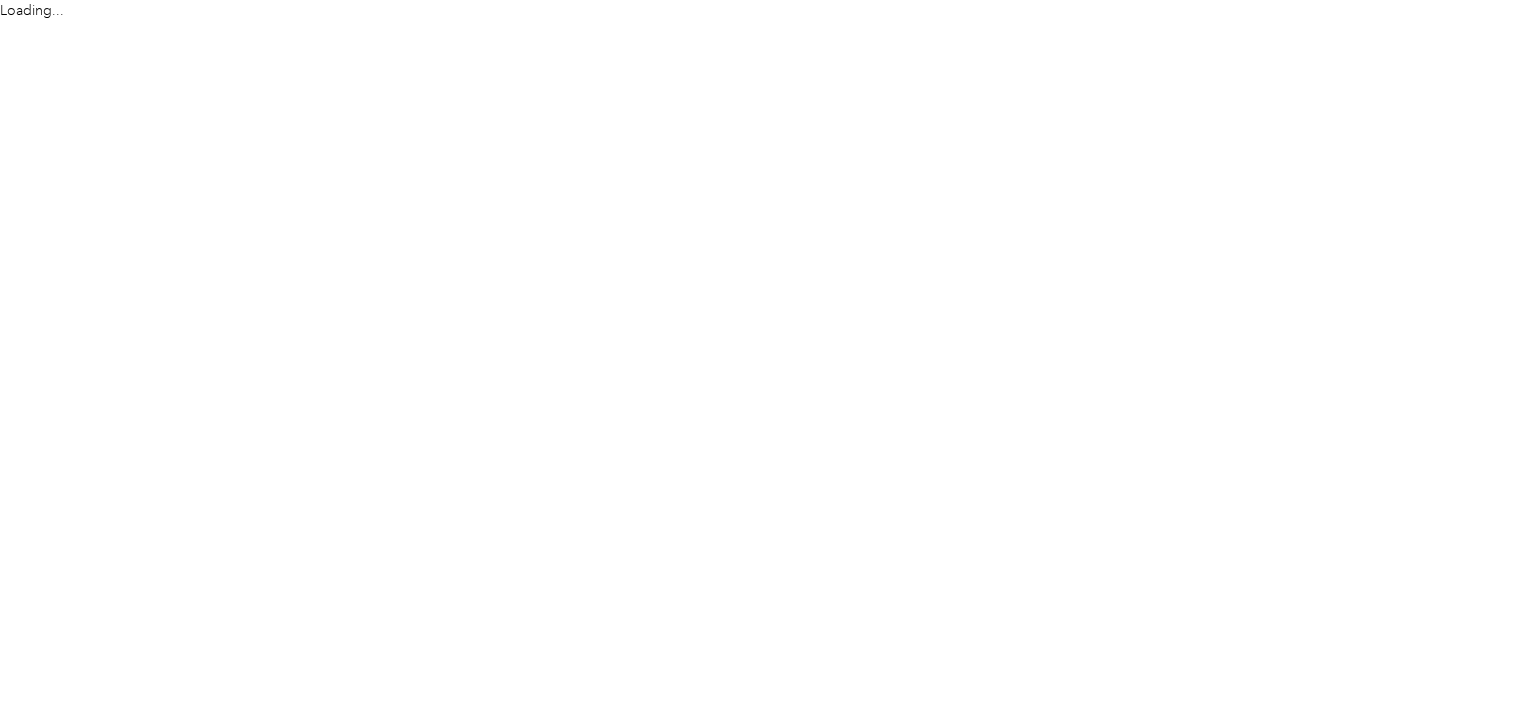 scroll, scrollTop: 0, scrollLeft: 0, axis: both 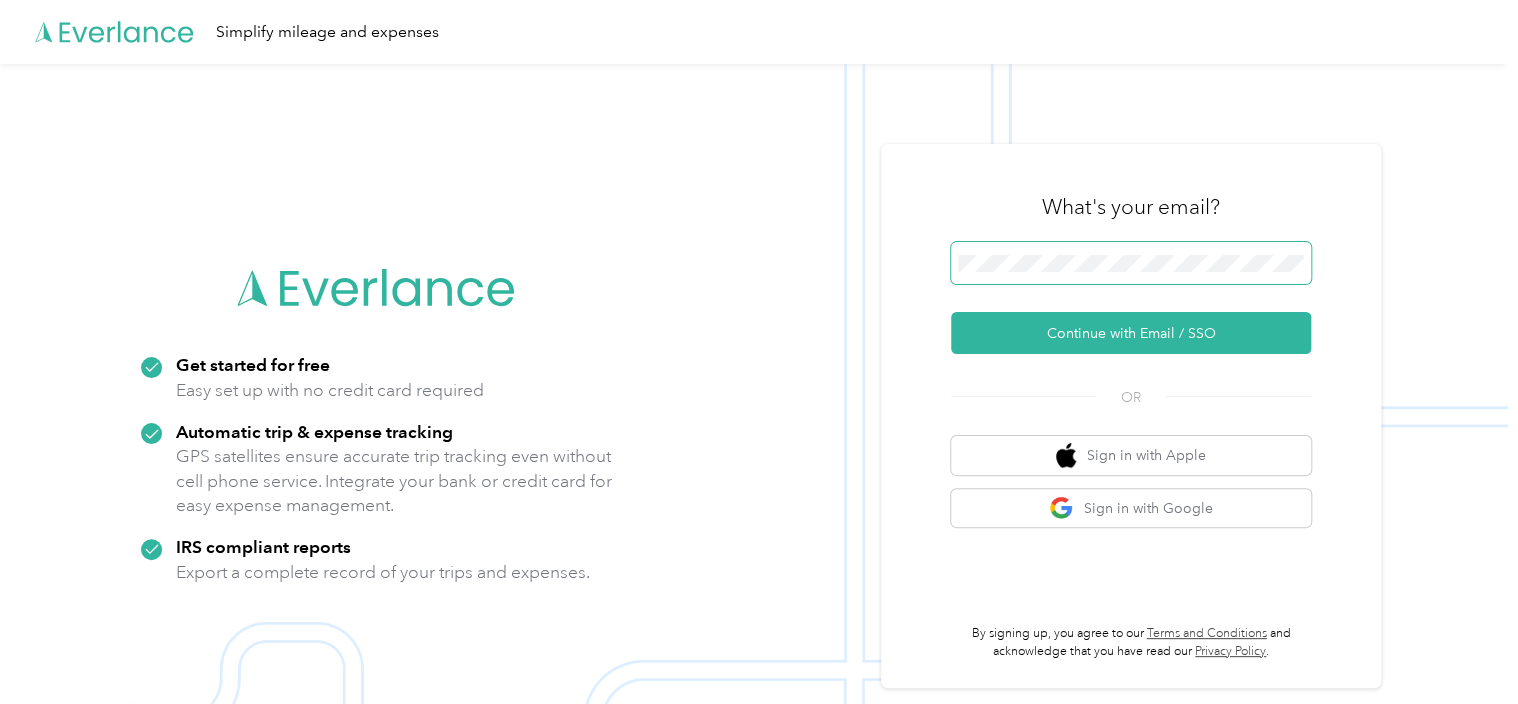 click at bounding box center (1131, 263) 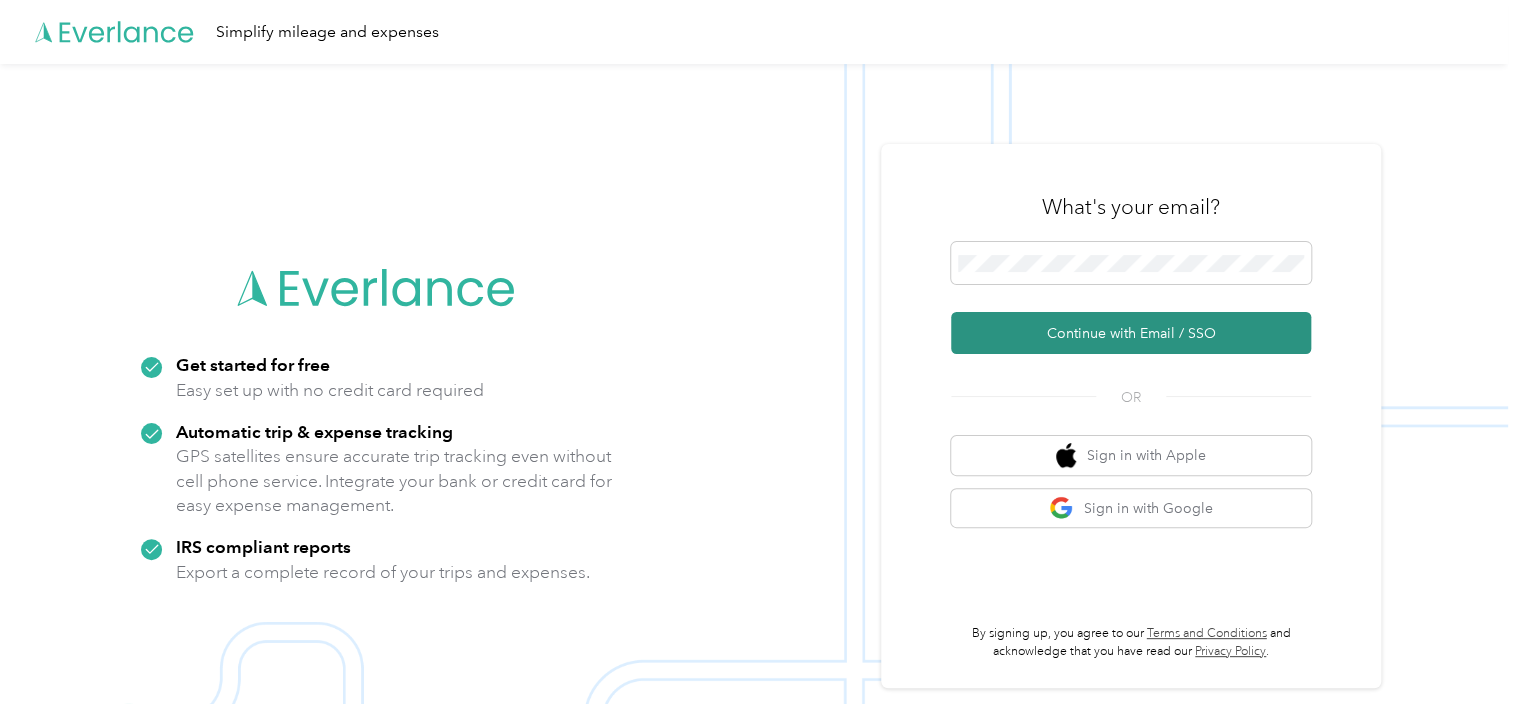 click on "Continue with Email / SSO" at bounding box center [1131, 333] 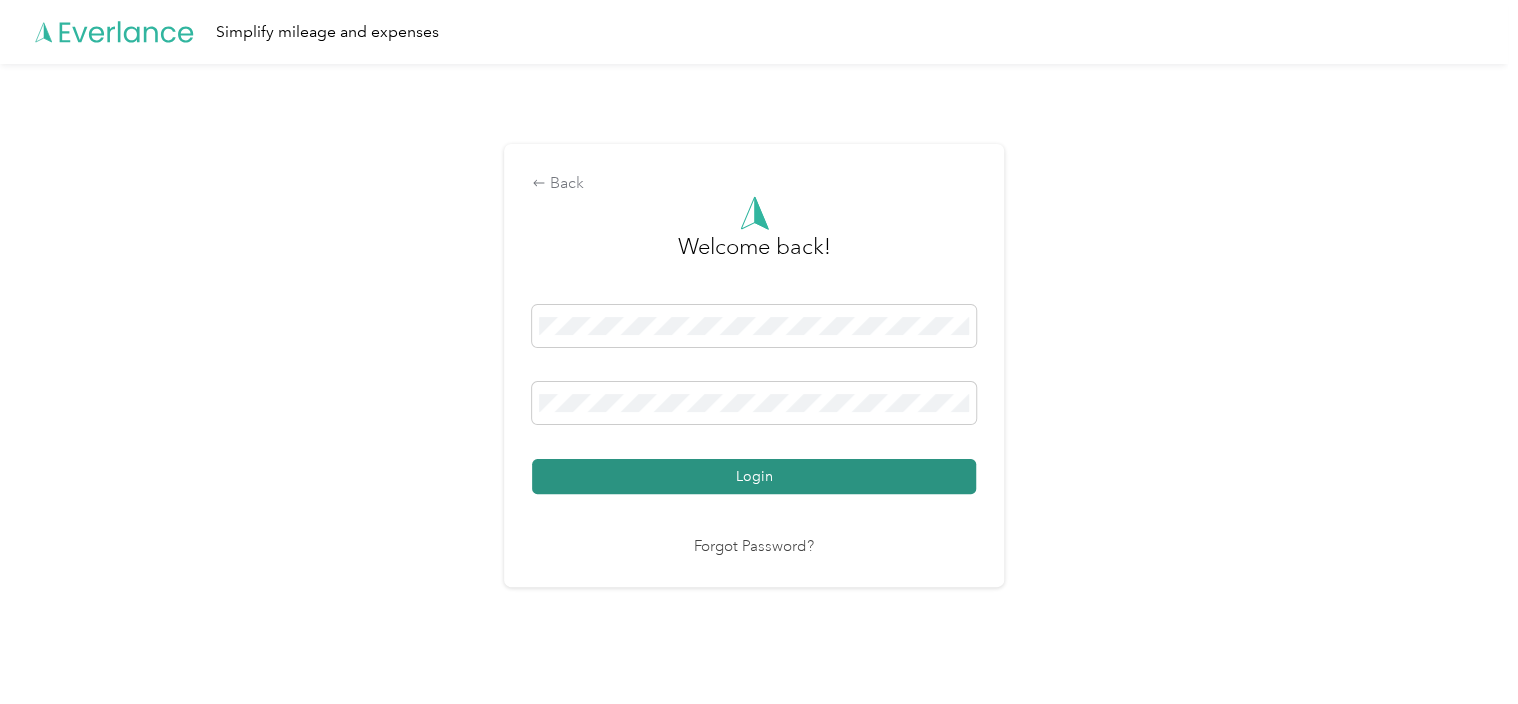 click on "Login" at bounding box center [754, 476] 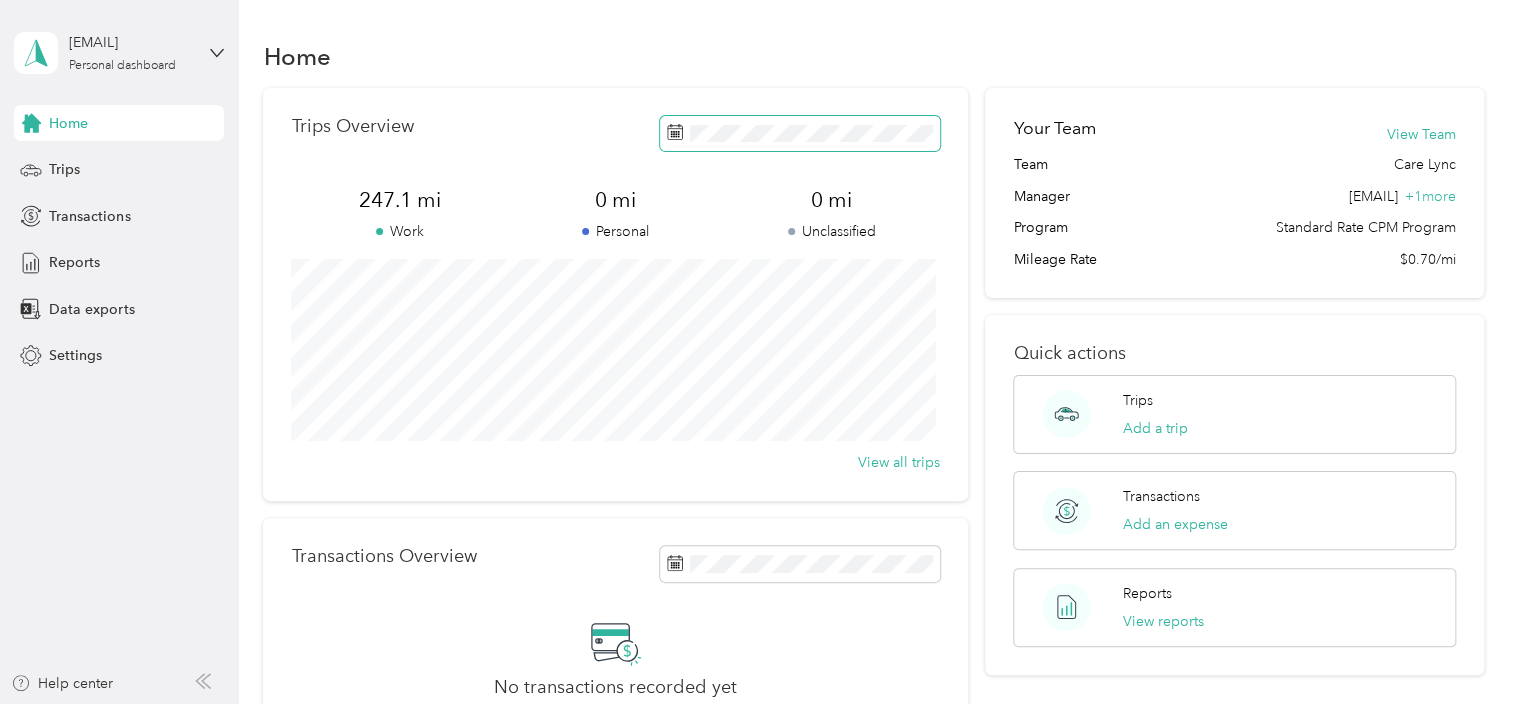 click at bounding box center (800, 133) 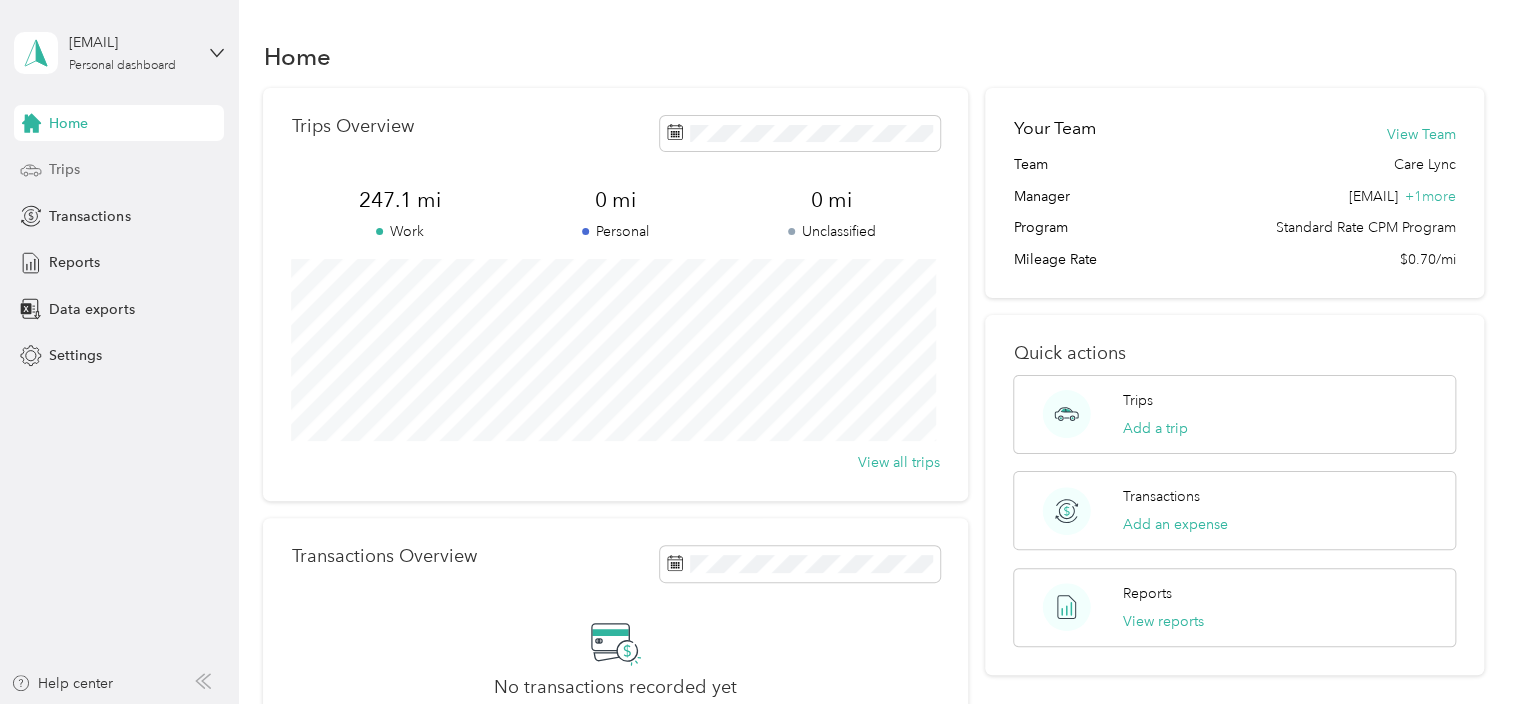 click on "Trips" at bounding box center (119, 170) 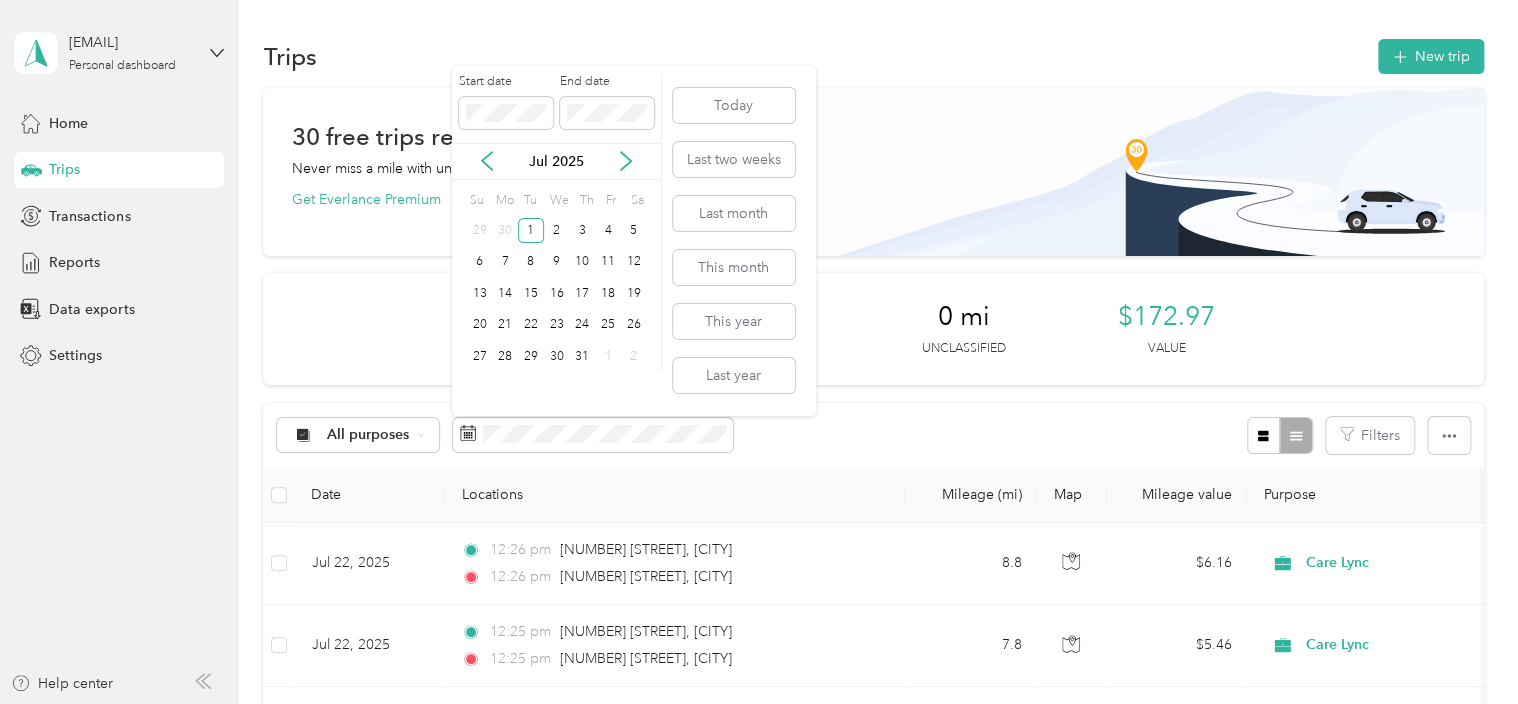 click on "Start date   End date" at bounding box center [556, 108] 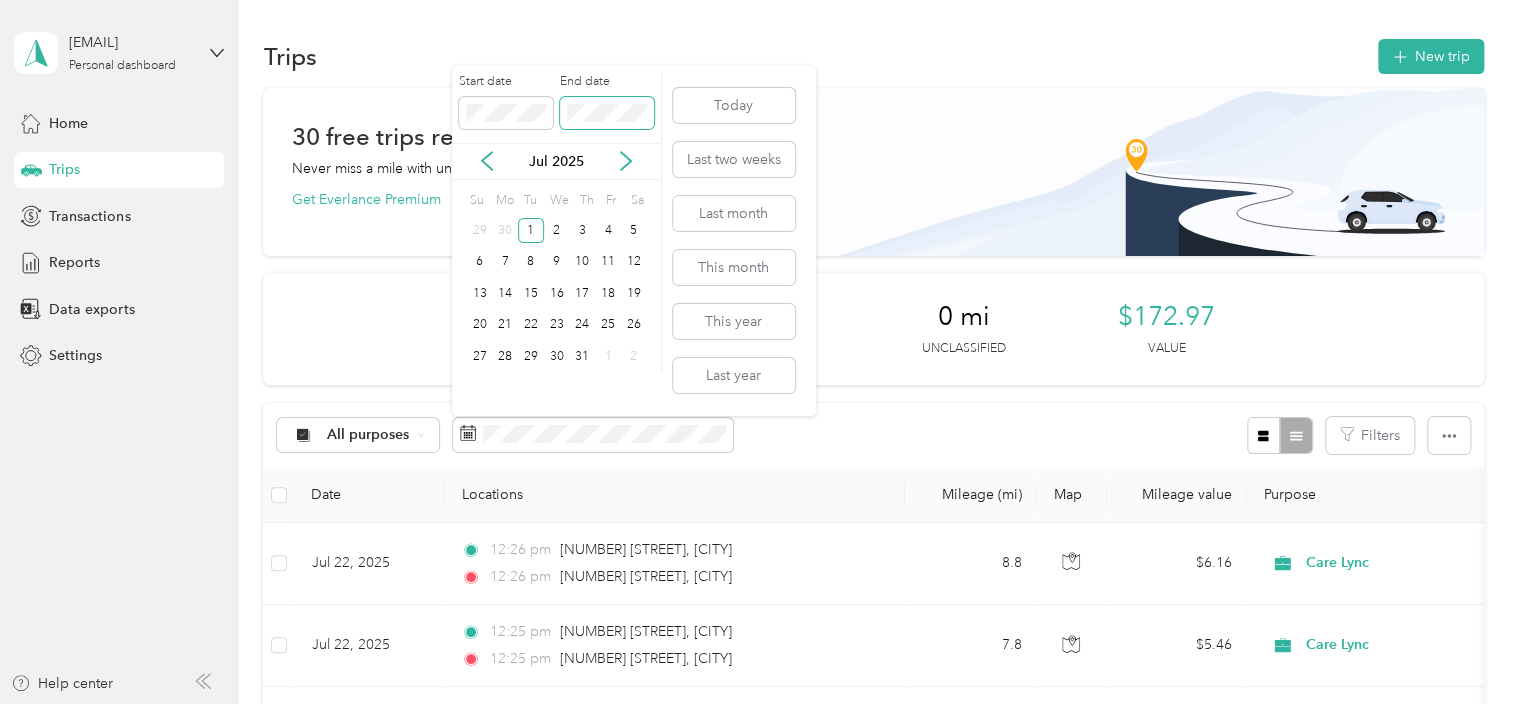 click at bounding box center [607, 113] 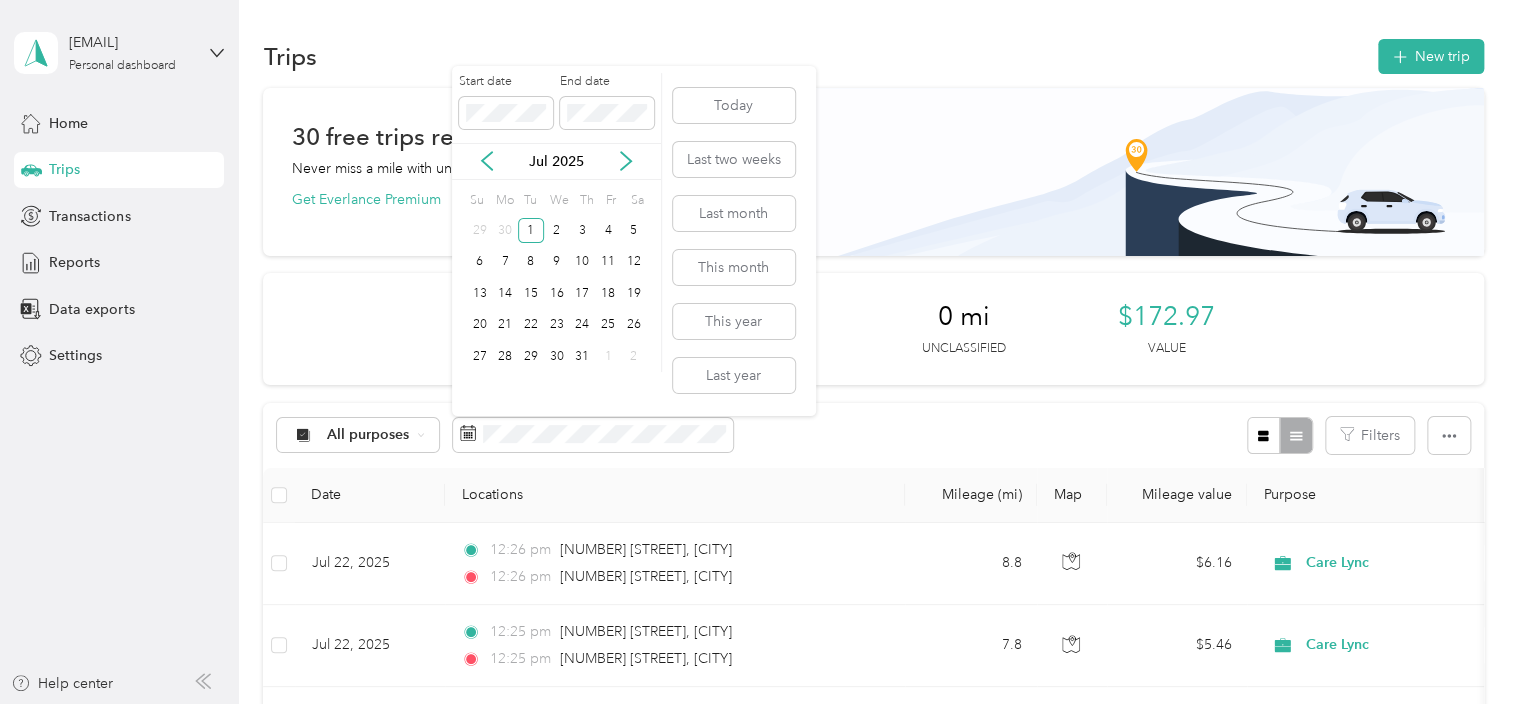 click on "Jul 2025" at bounding box center [556, 161] 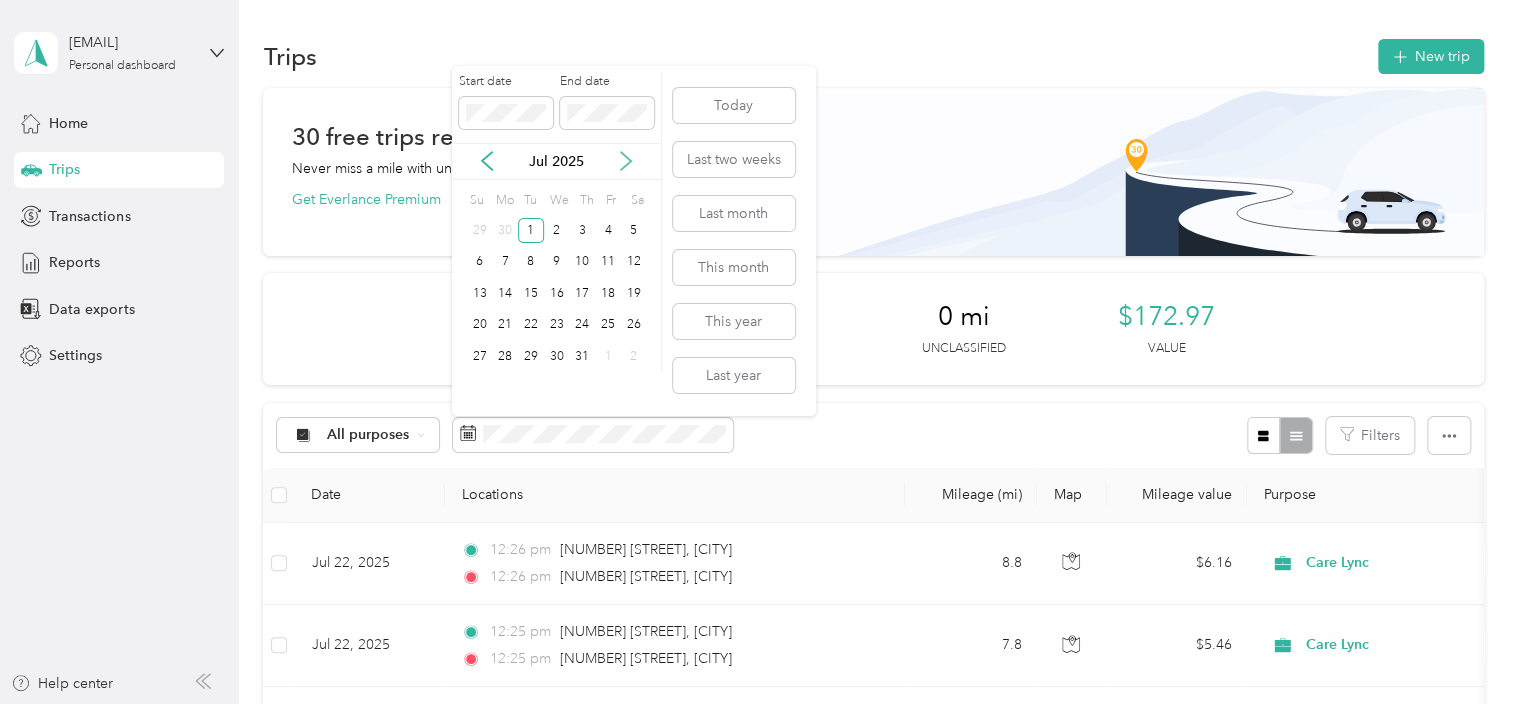 click 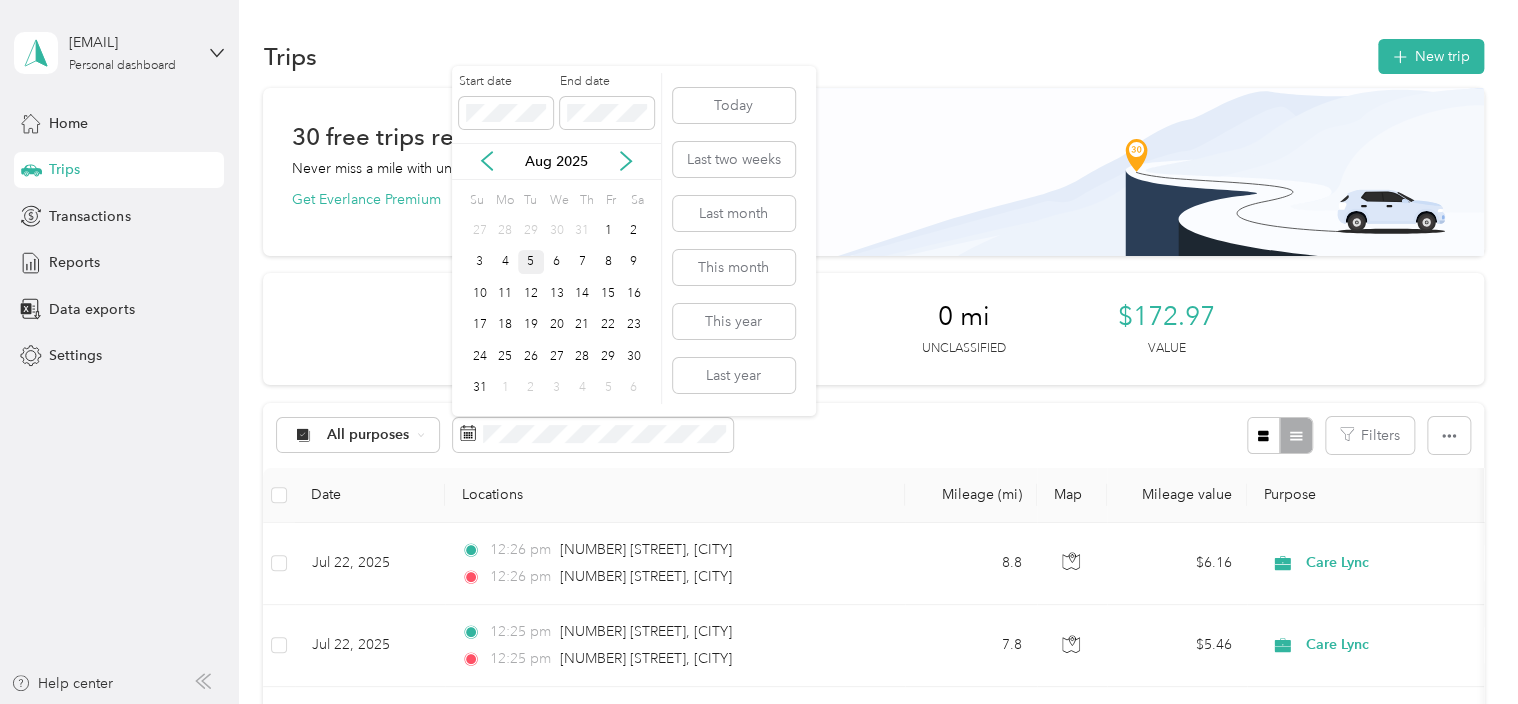 click on "Start date   End date" at bounding box center (556, 108) 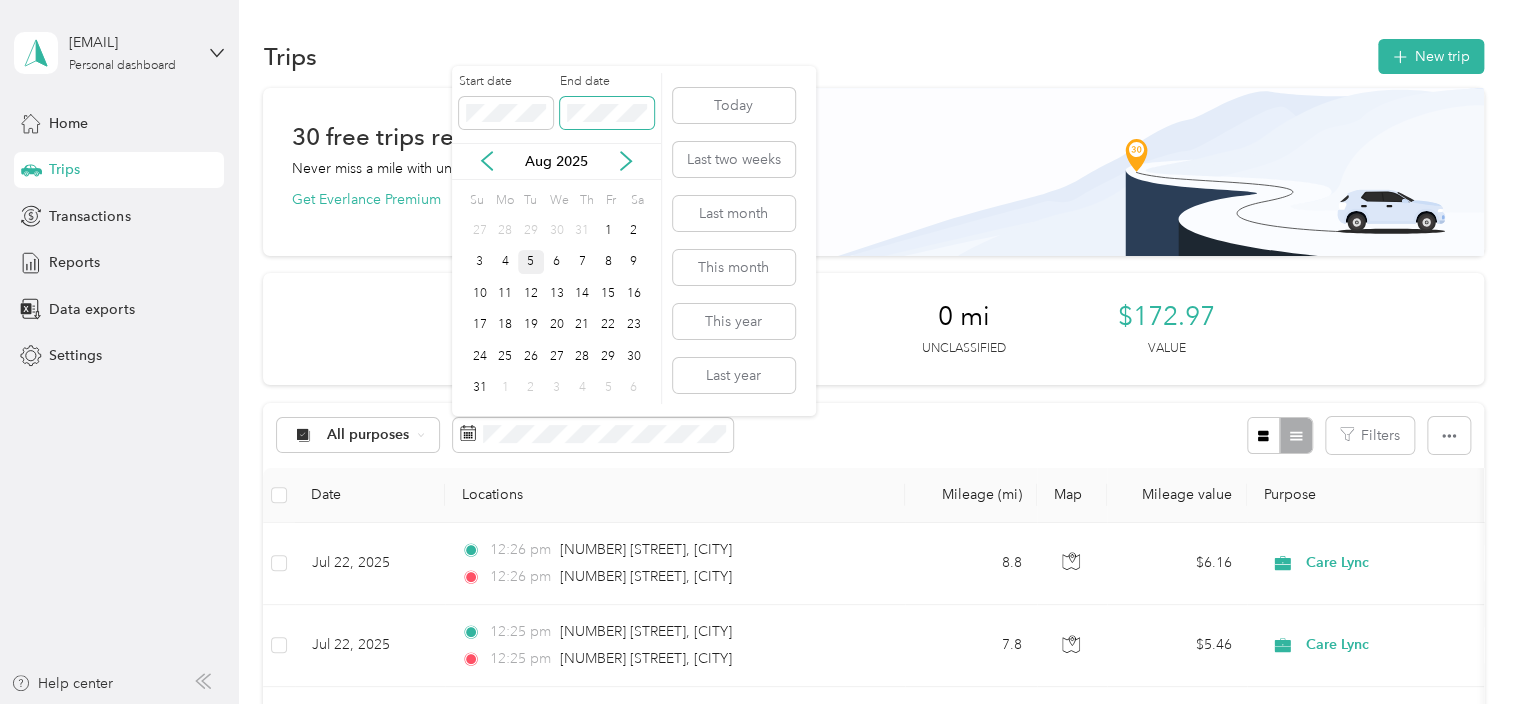 click on "Start date   End date" at bounding box center (556, 108) 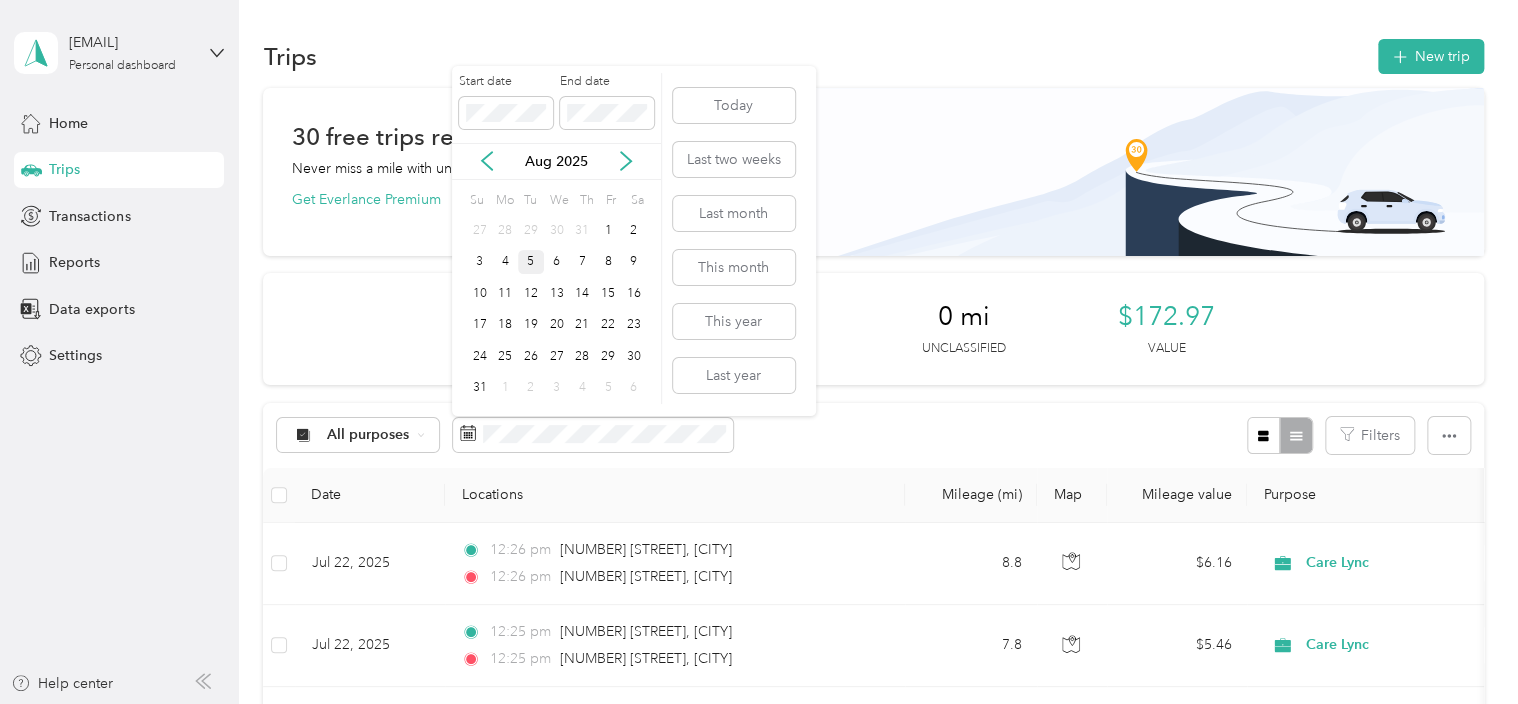 click on "End date" at bounding box center [607, 82] 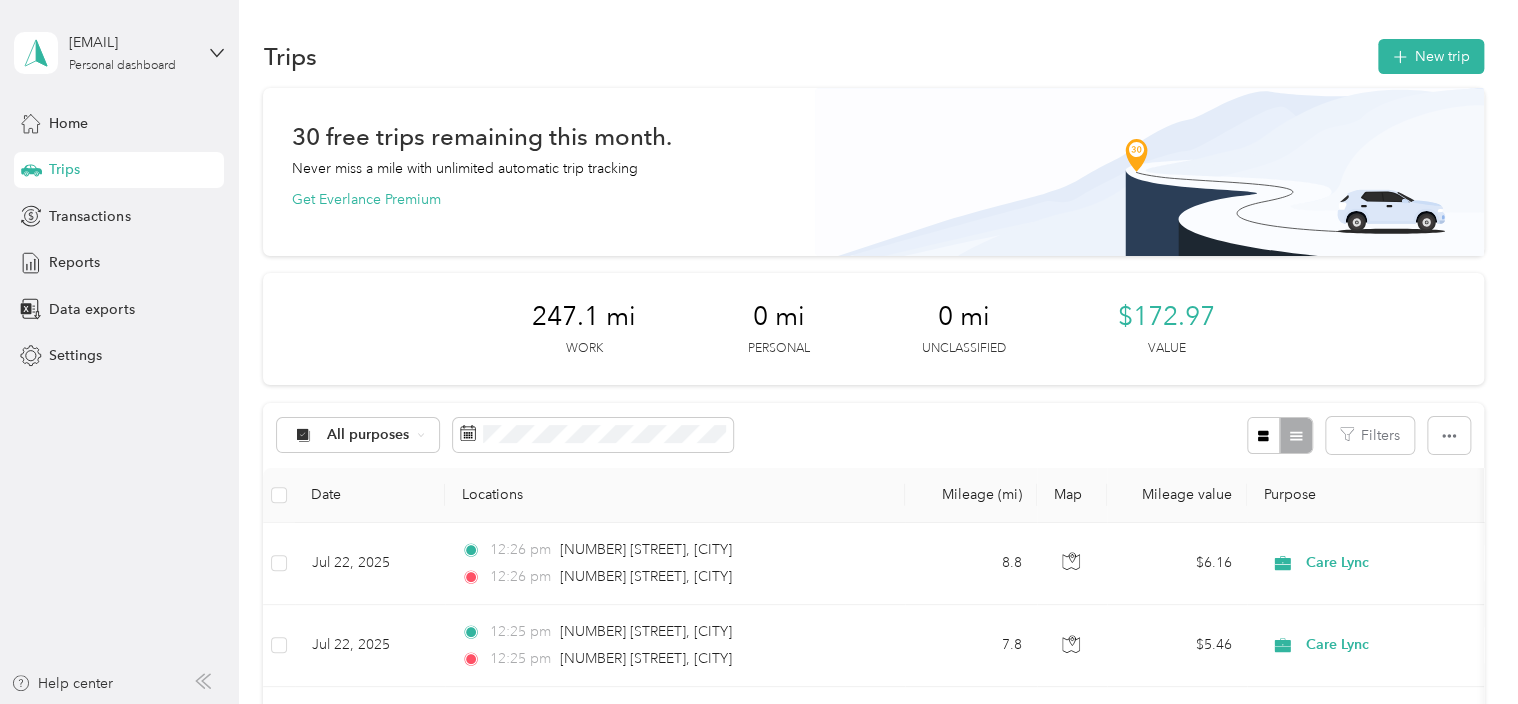 click on "30 free trips remaining this month. Never miss a mile with unlimited automatic trip tracking Get Everlance Premium" at bounding box center (873, 172) 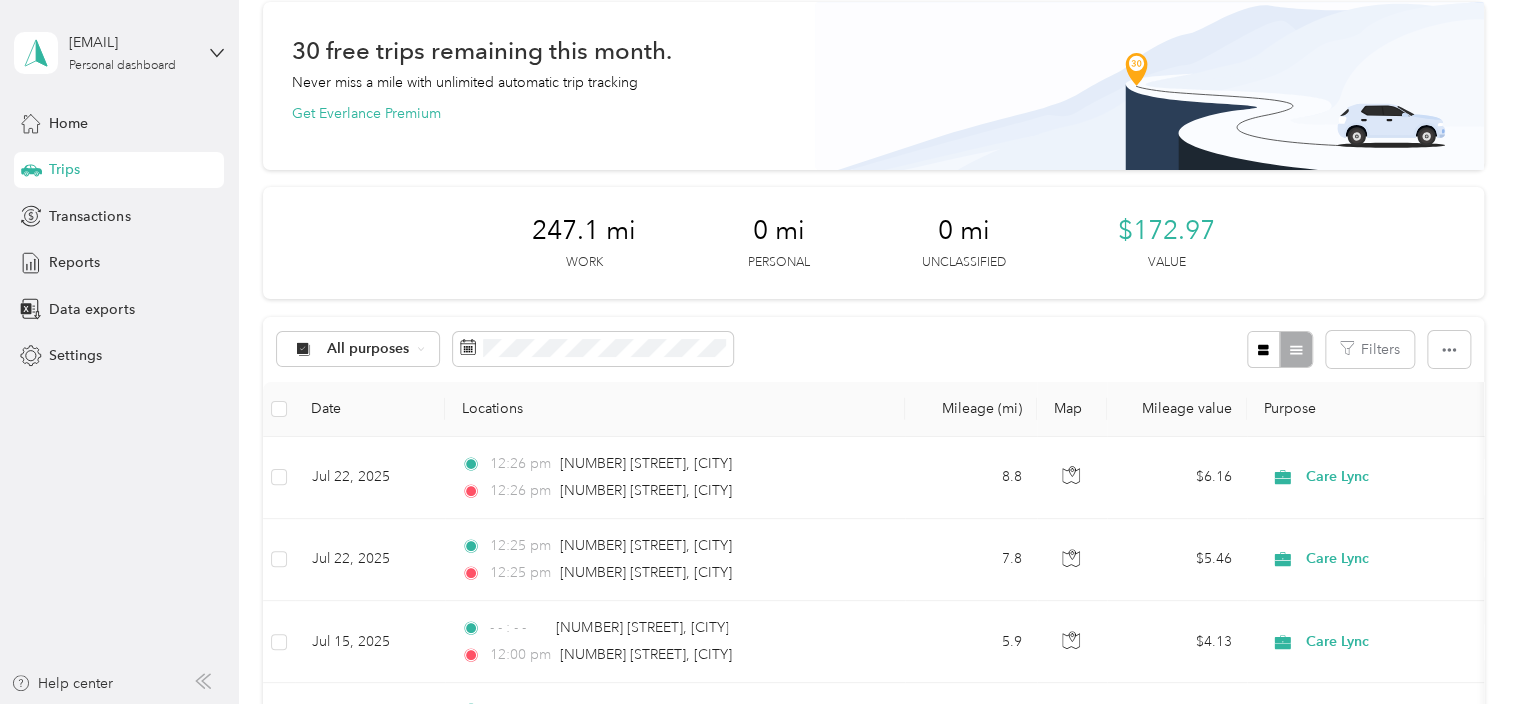 scroll, scrollTop: 200, scrollLeft: 0, axis: vertical 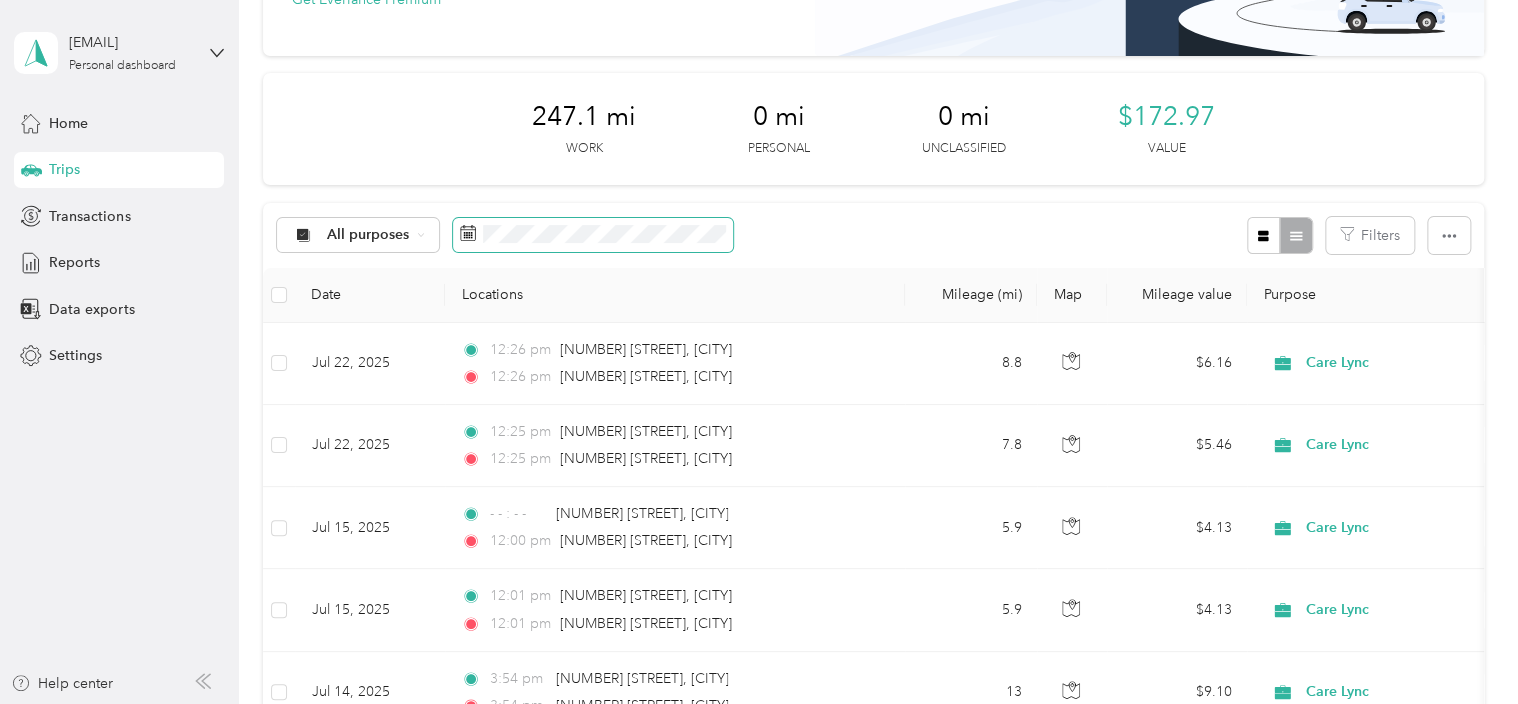 click at bounding box center (593, 235) 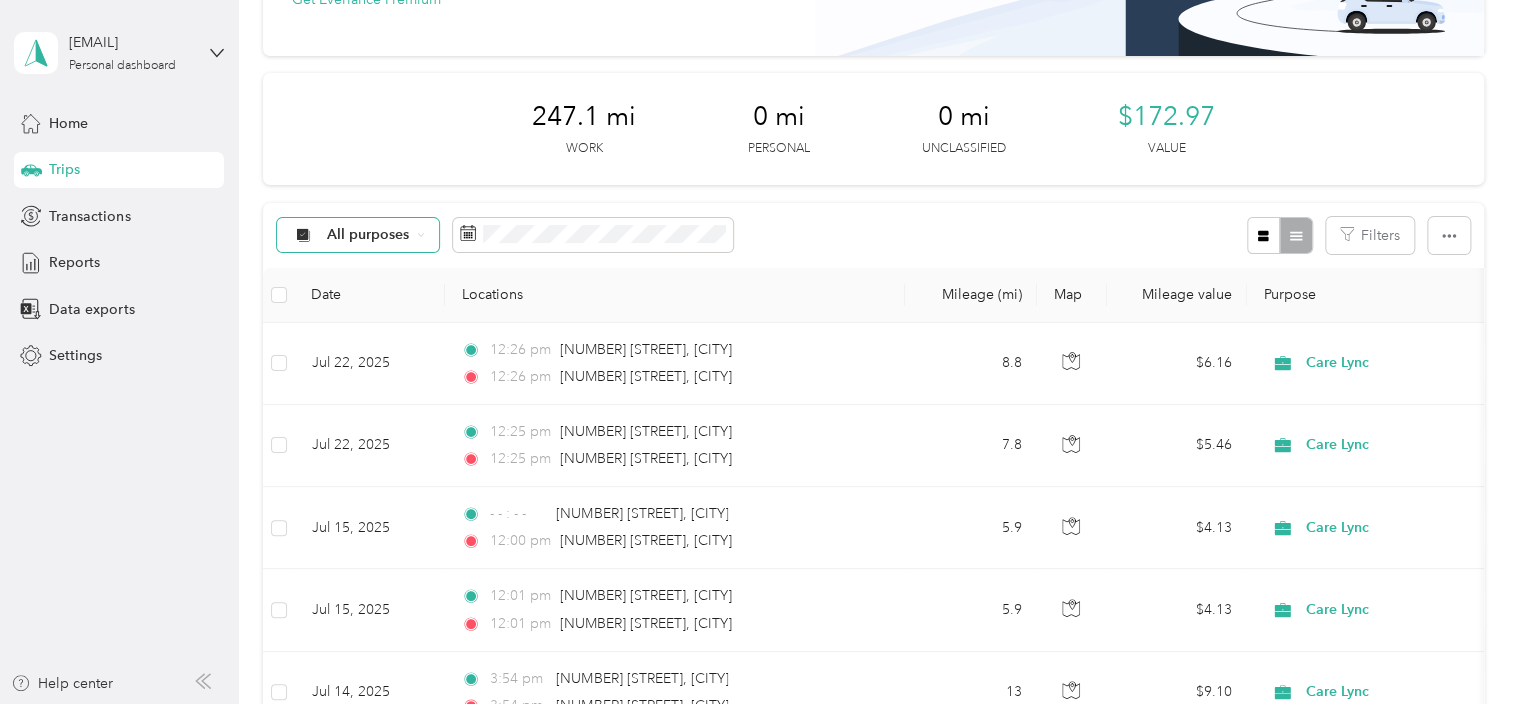 click on "All purposes" at bounding box center [358, 235] 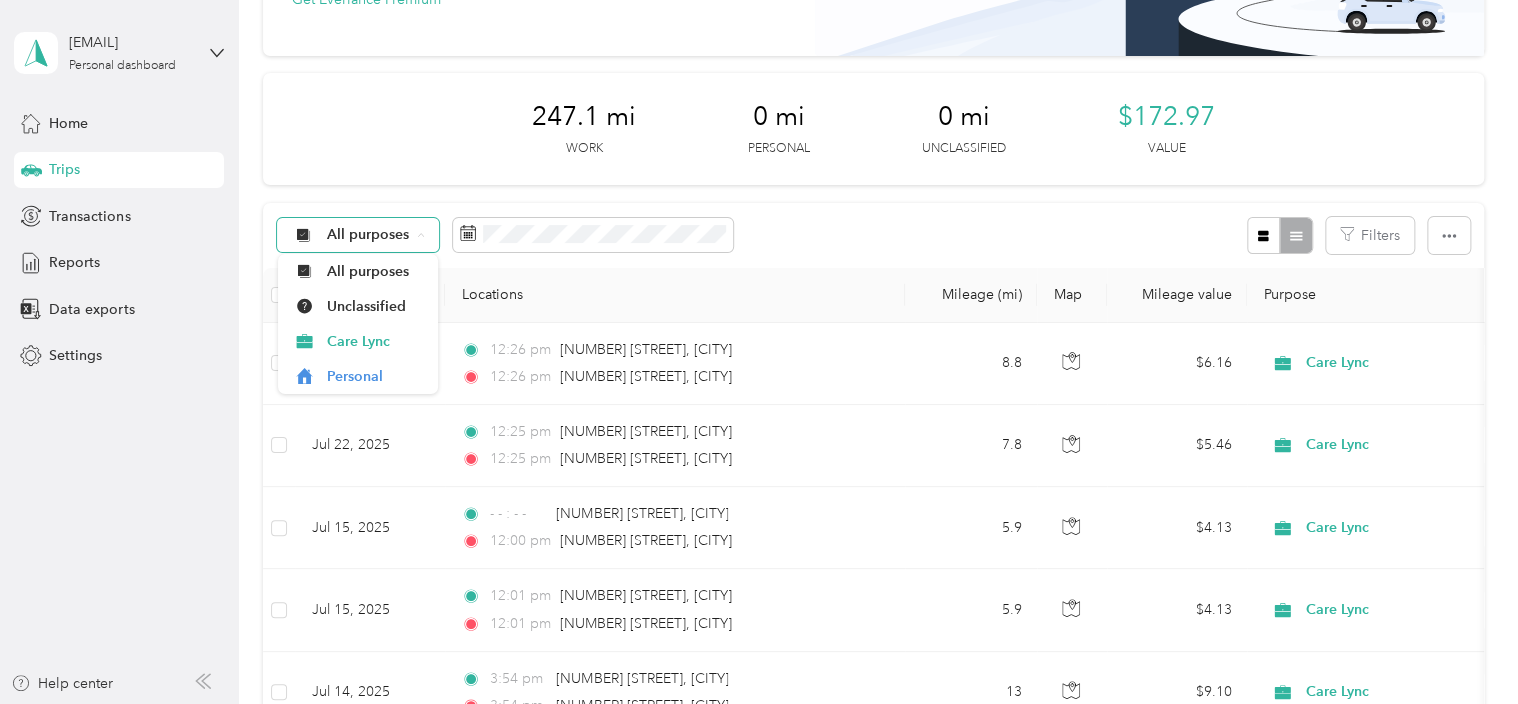 click on "All purposes" at bounding box center (358, 235) 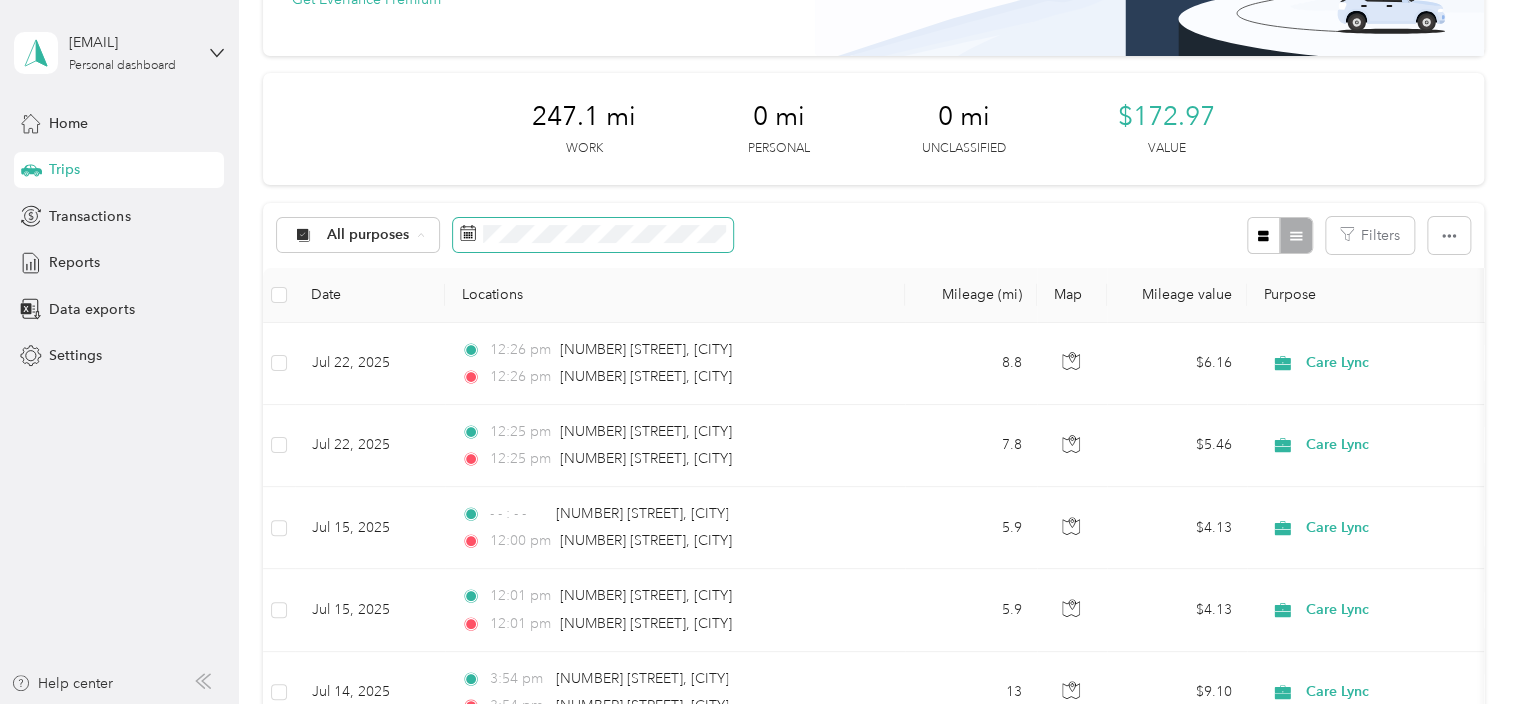 click at bounding box center [593, 235] 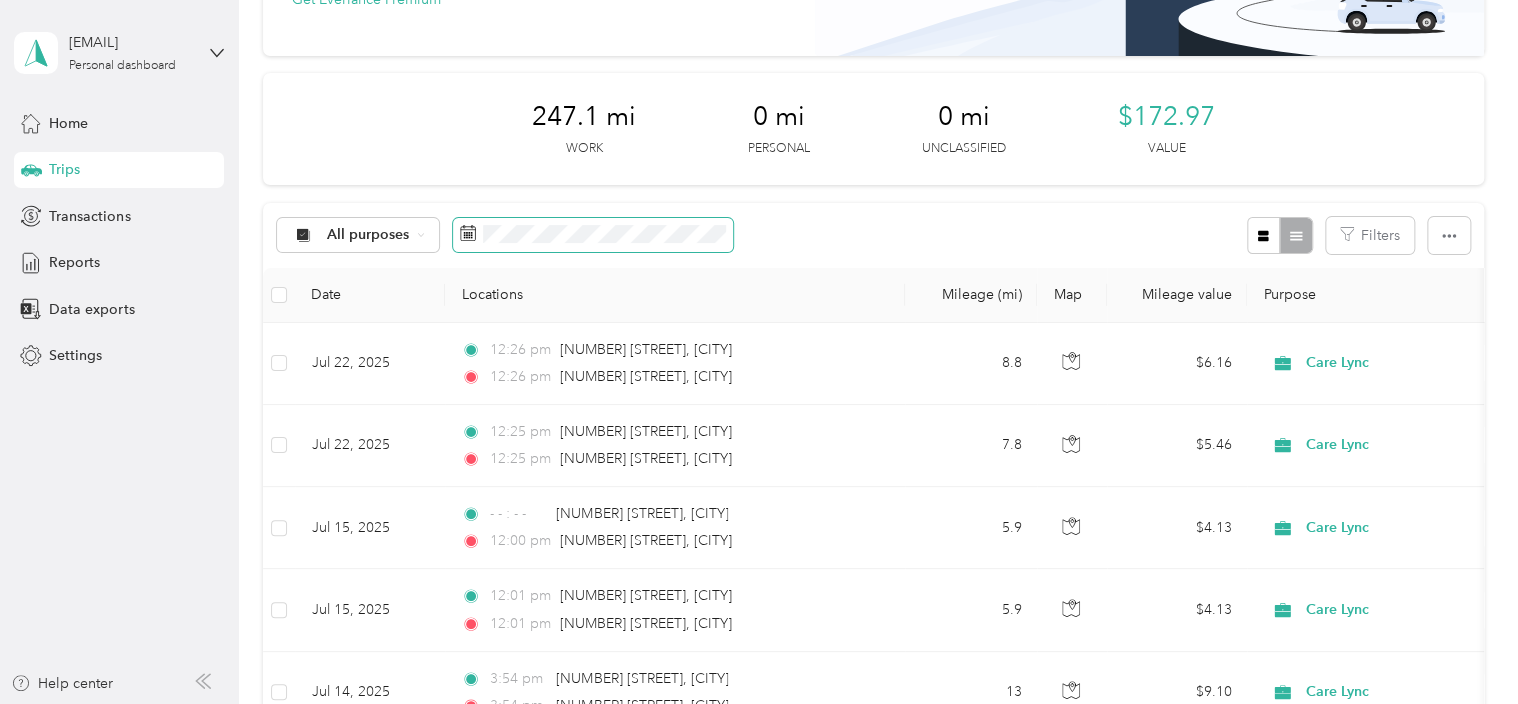 click at bounding box center [593, 235] 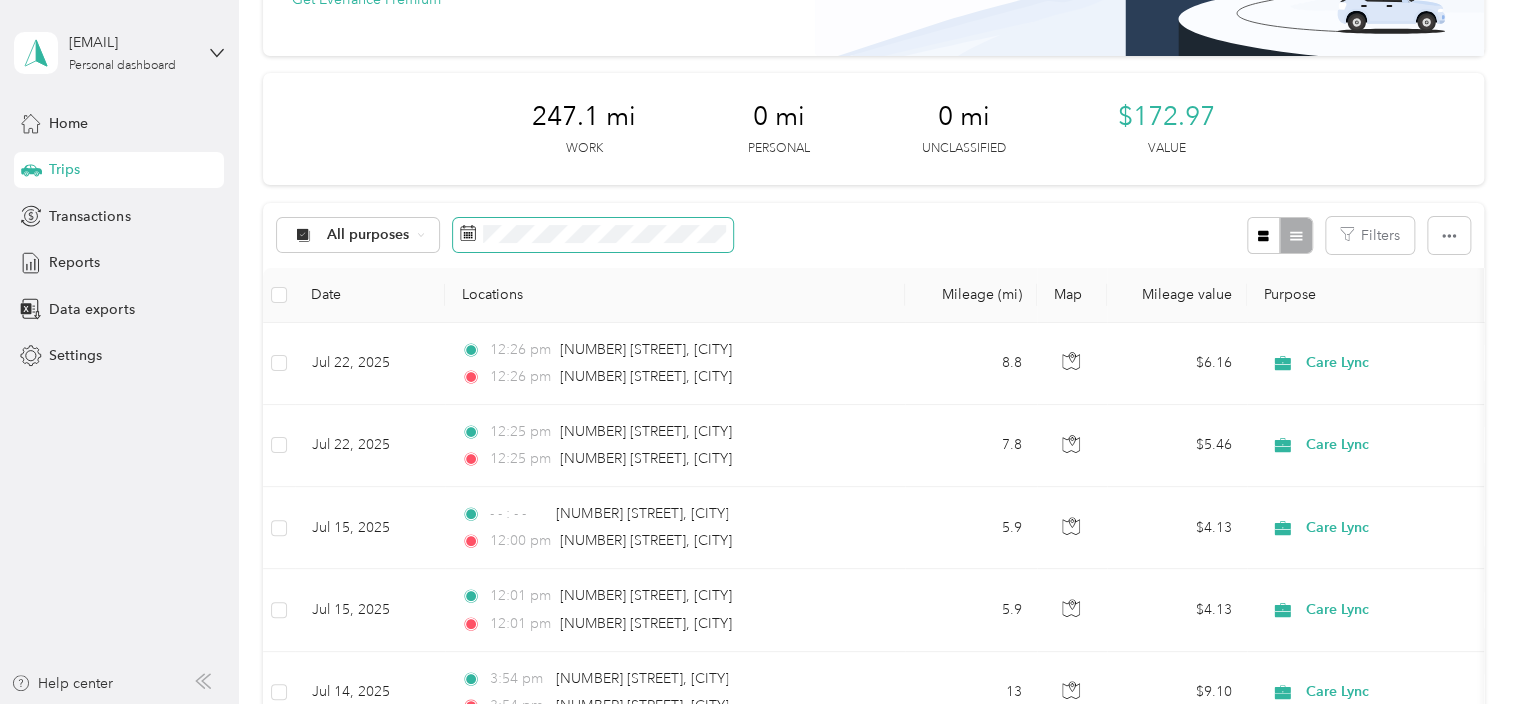 drag, startPoint x: 496, startPoint y: 210, endPoint x: 480, endPoint y: 218, distance: 17.888544 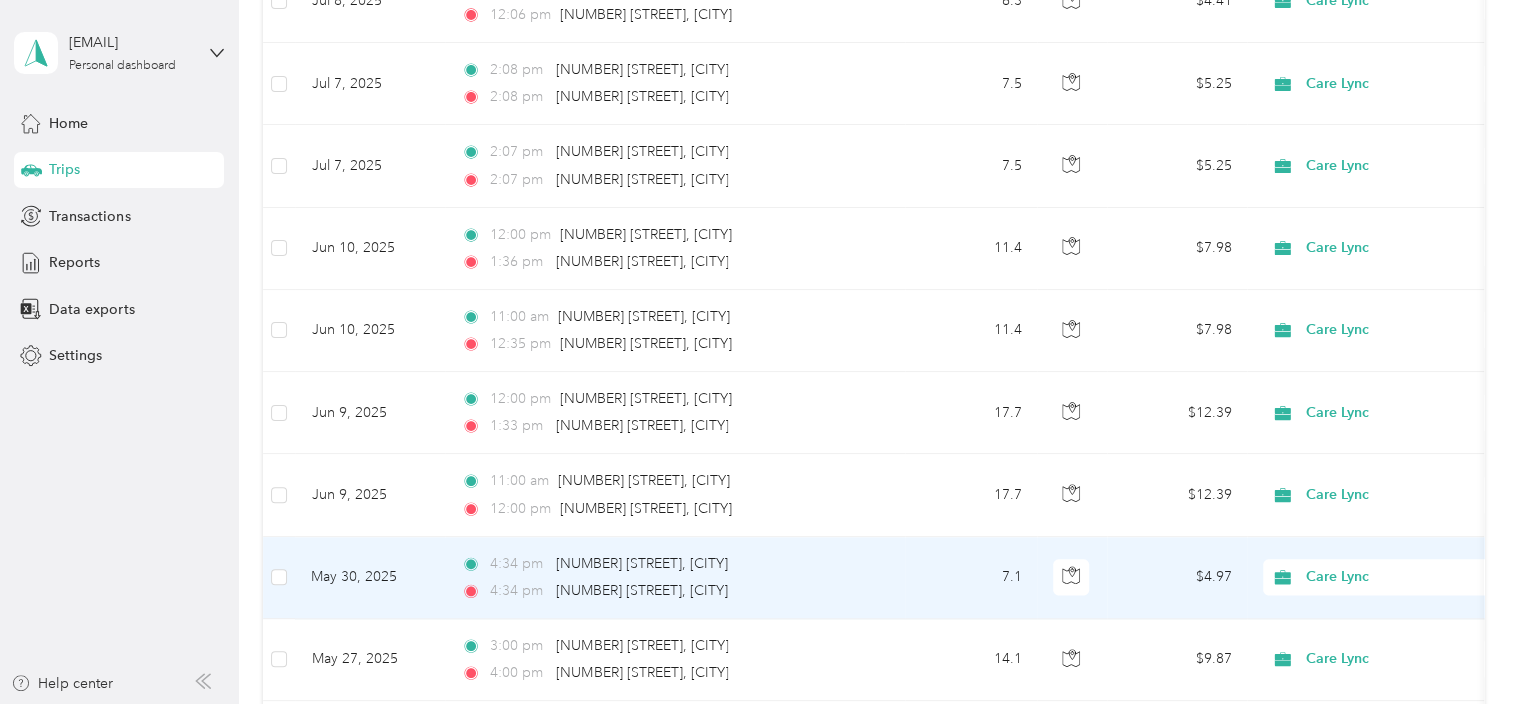 scroll, scrollTop: 1300, scrollLeft: 0, axis: vertical 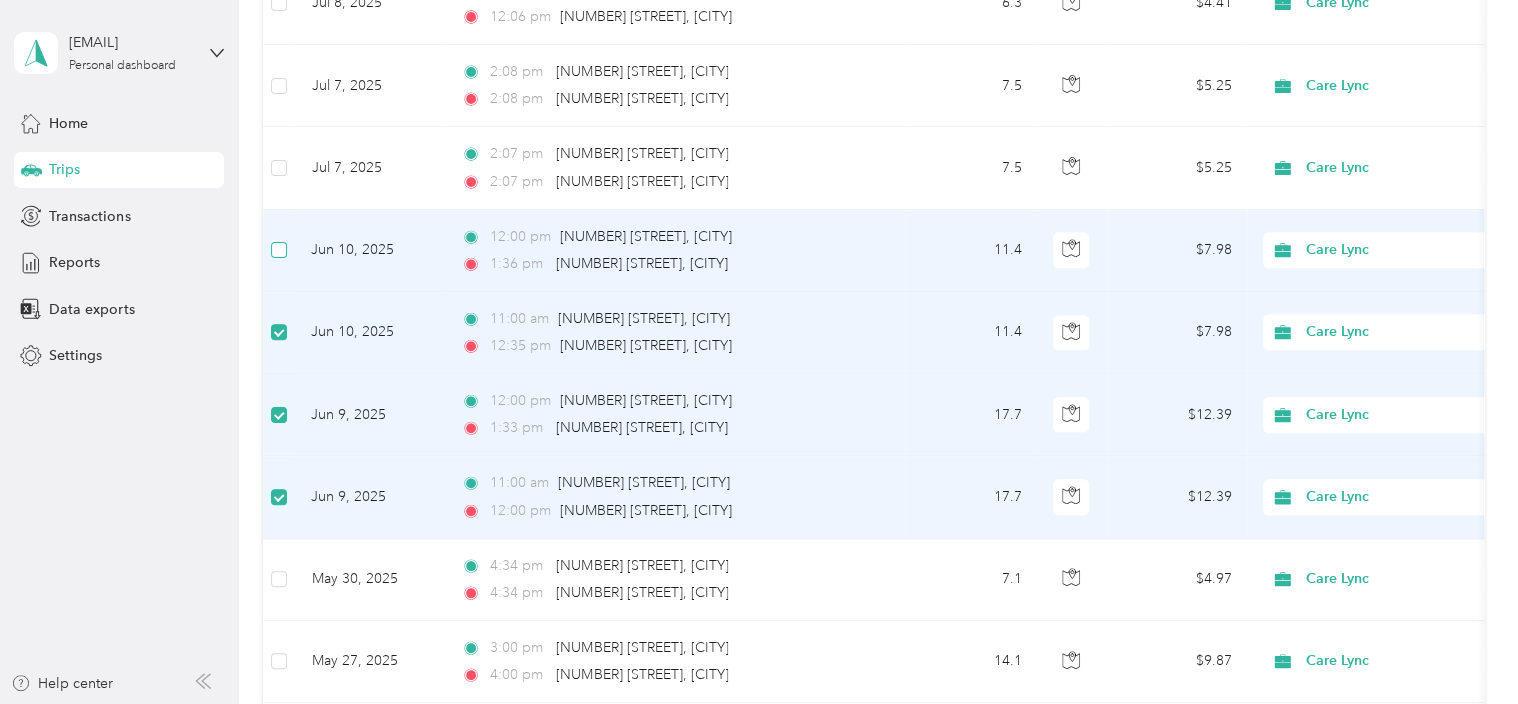 click at bounding box center (279, 250) 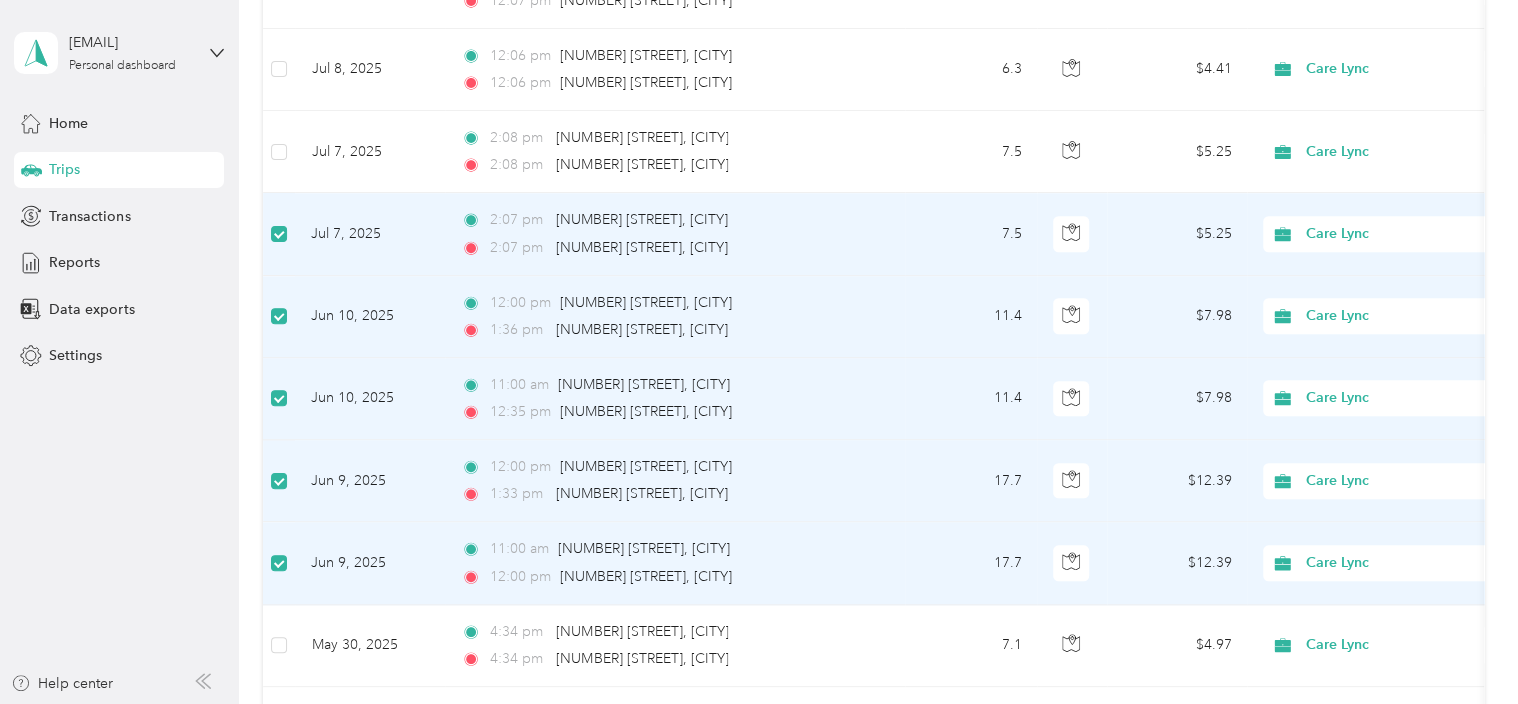 scroll, scrollTop: 1198, scrollLeft: 0, axis: vertical 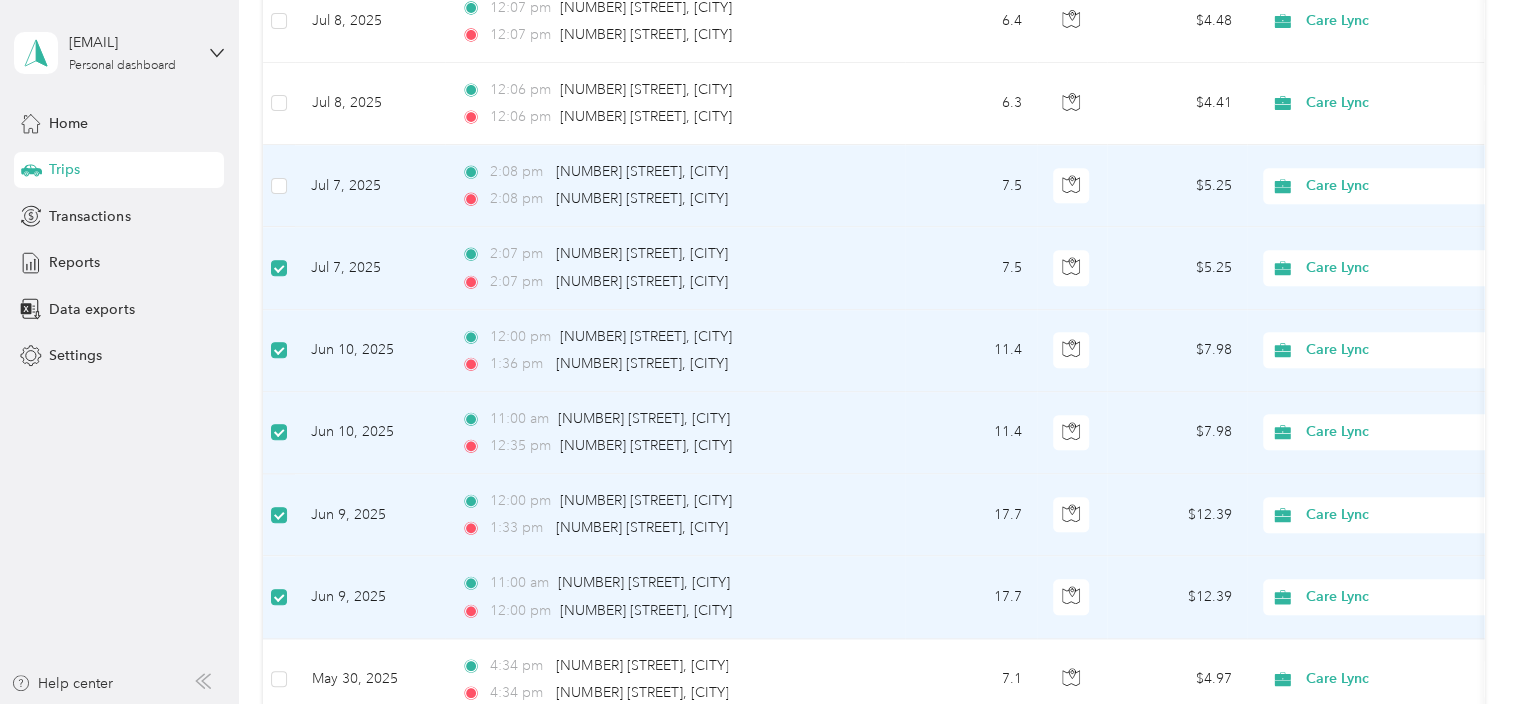 click at bounding box center (279, 186) 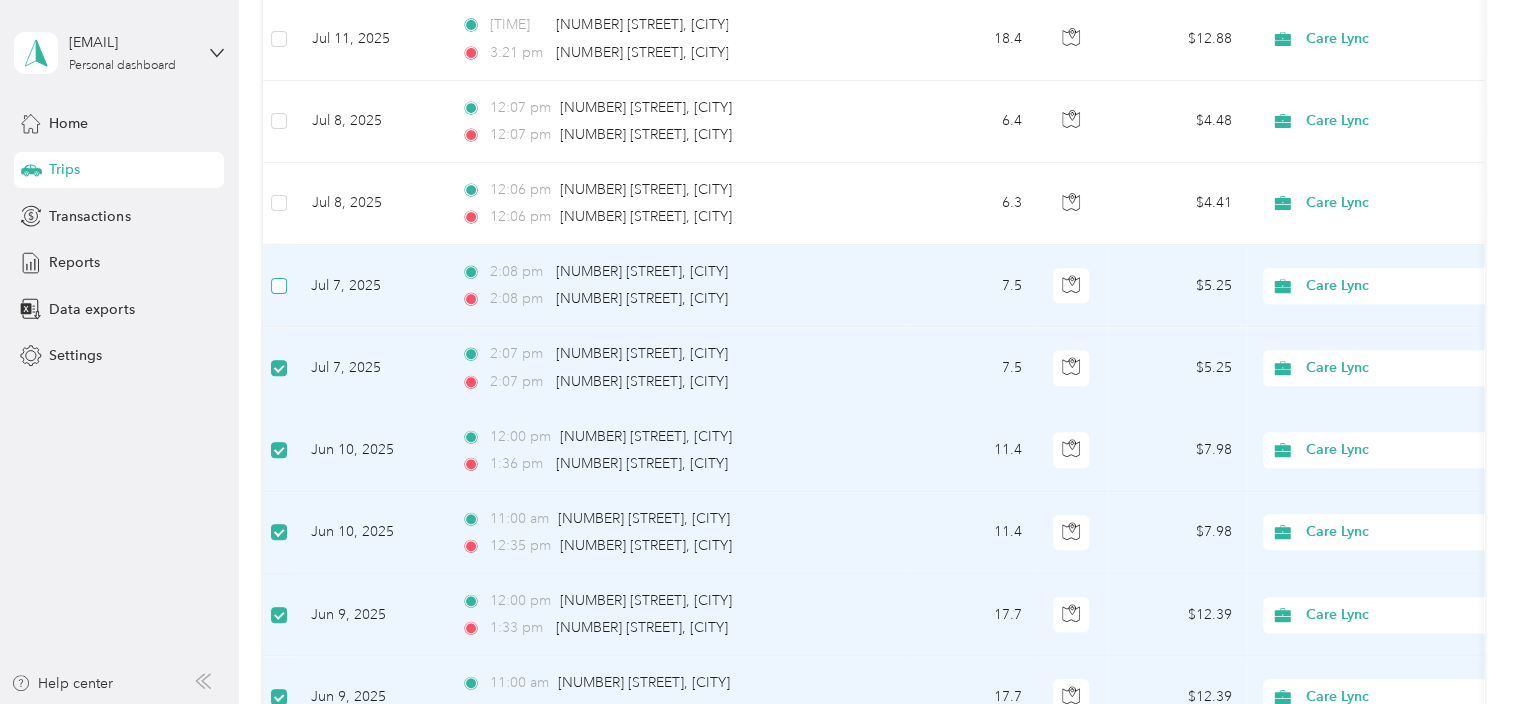 click at bounding box center (279, 286) 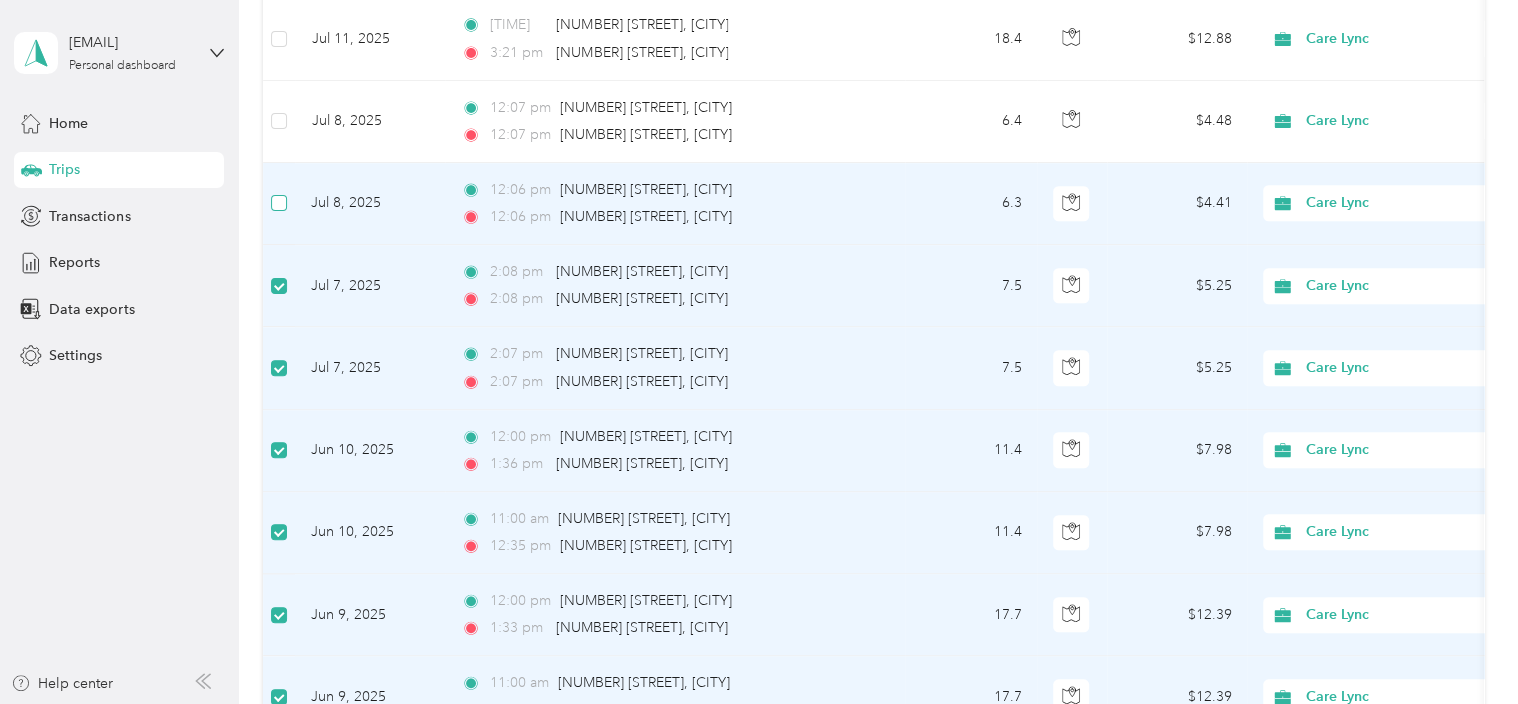 click at bounding box center (279, 203) 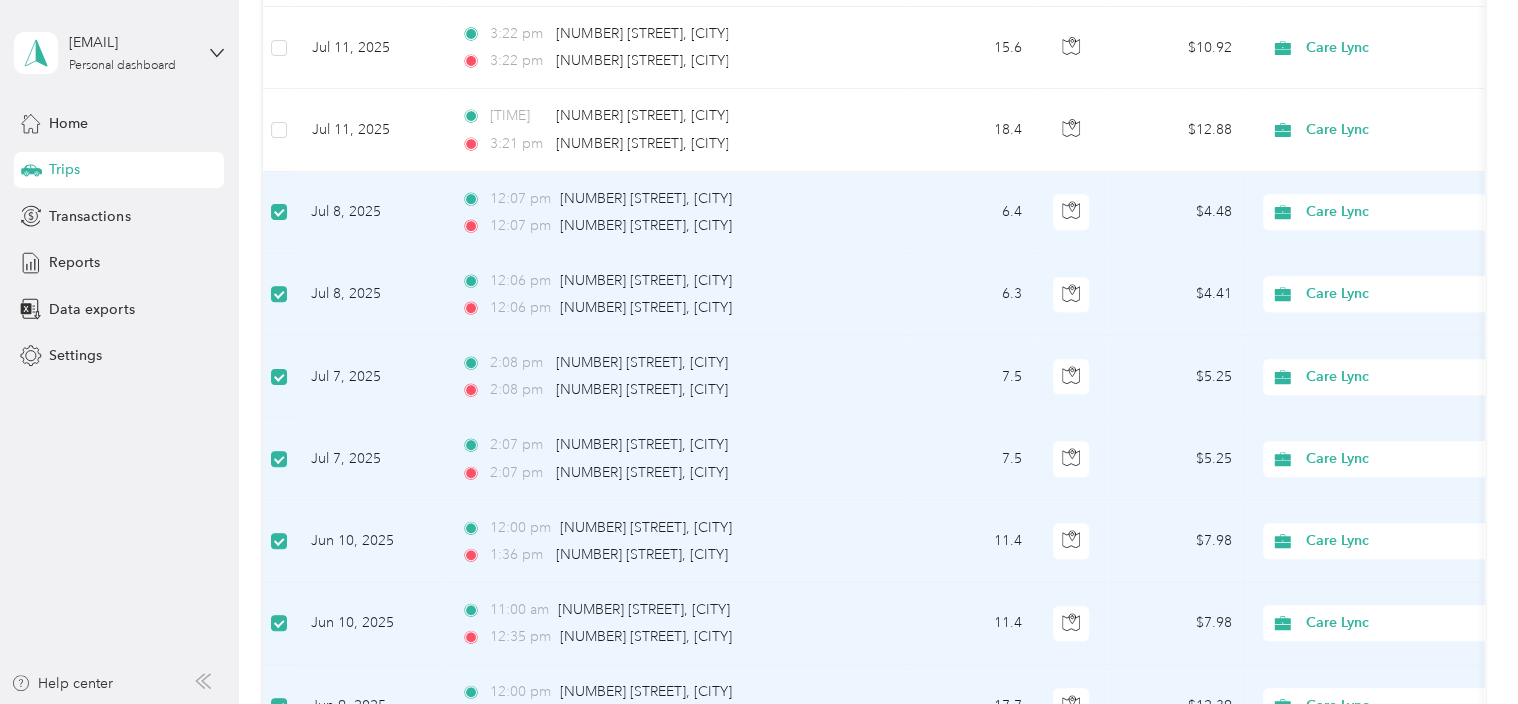 scroll, scrollTop: 898, scrollLeft: 0, axis: vertical 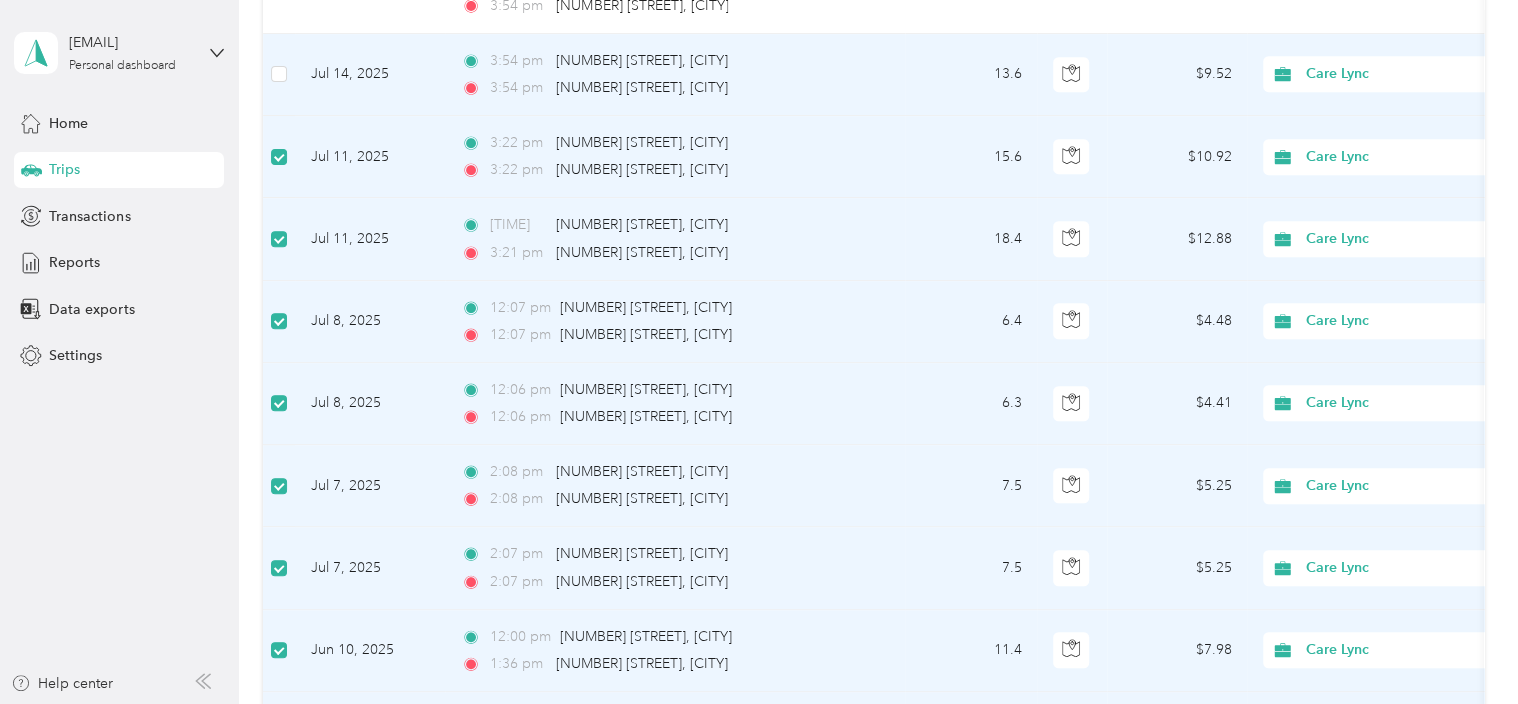 click at bounding box center (279, 75) 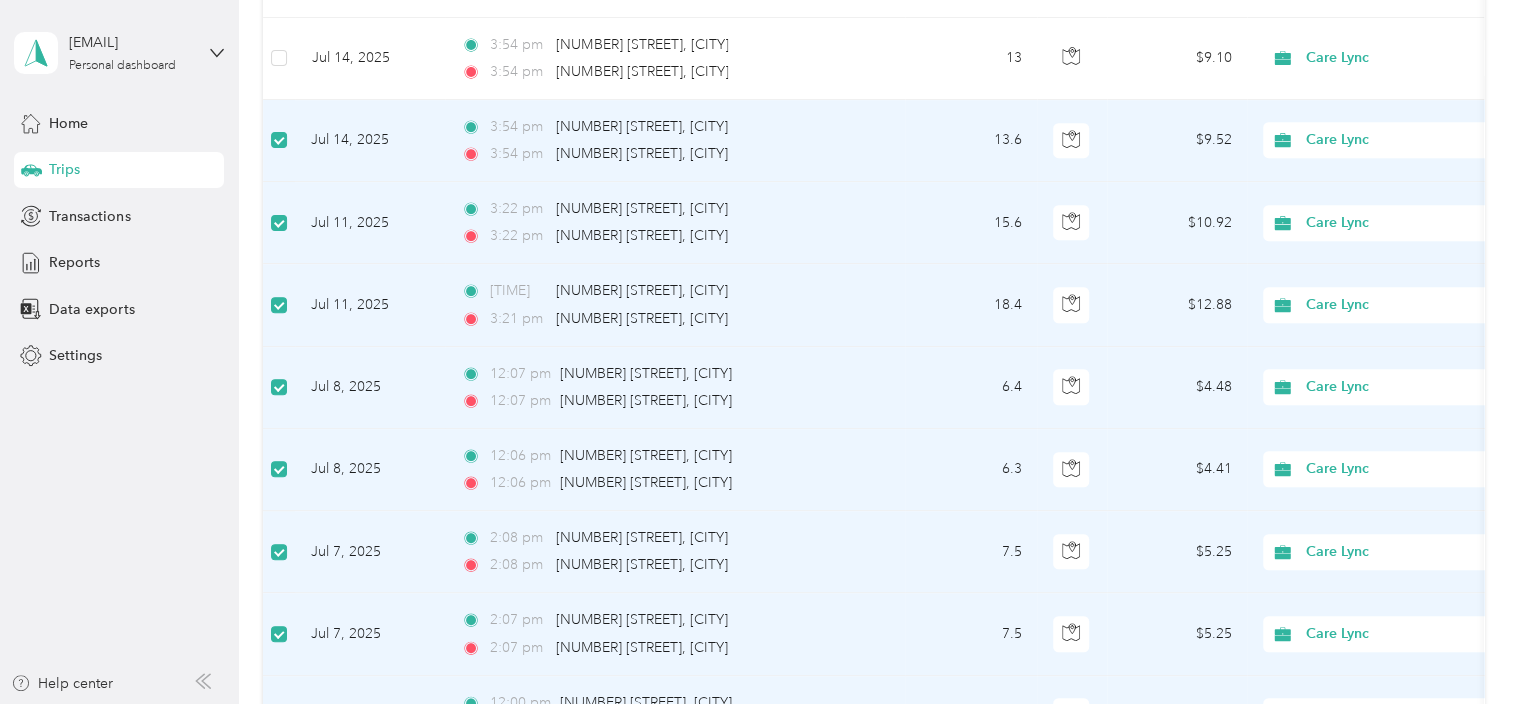 scroll, scrollTop: 798, scrollLeft: 0, axis: vertical 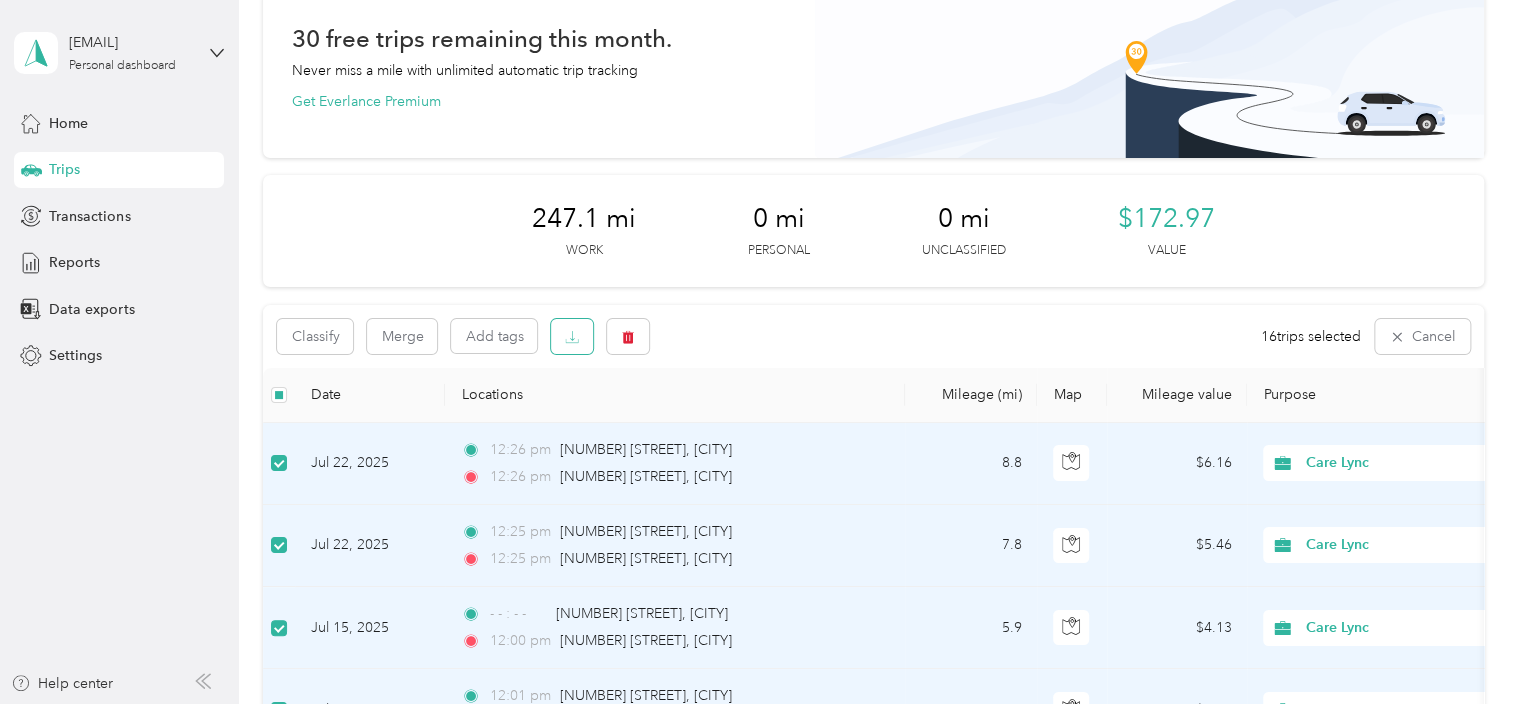 click at bounding box center [572, 336] 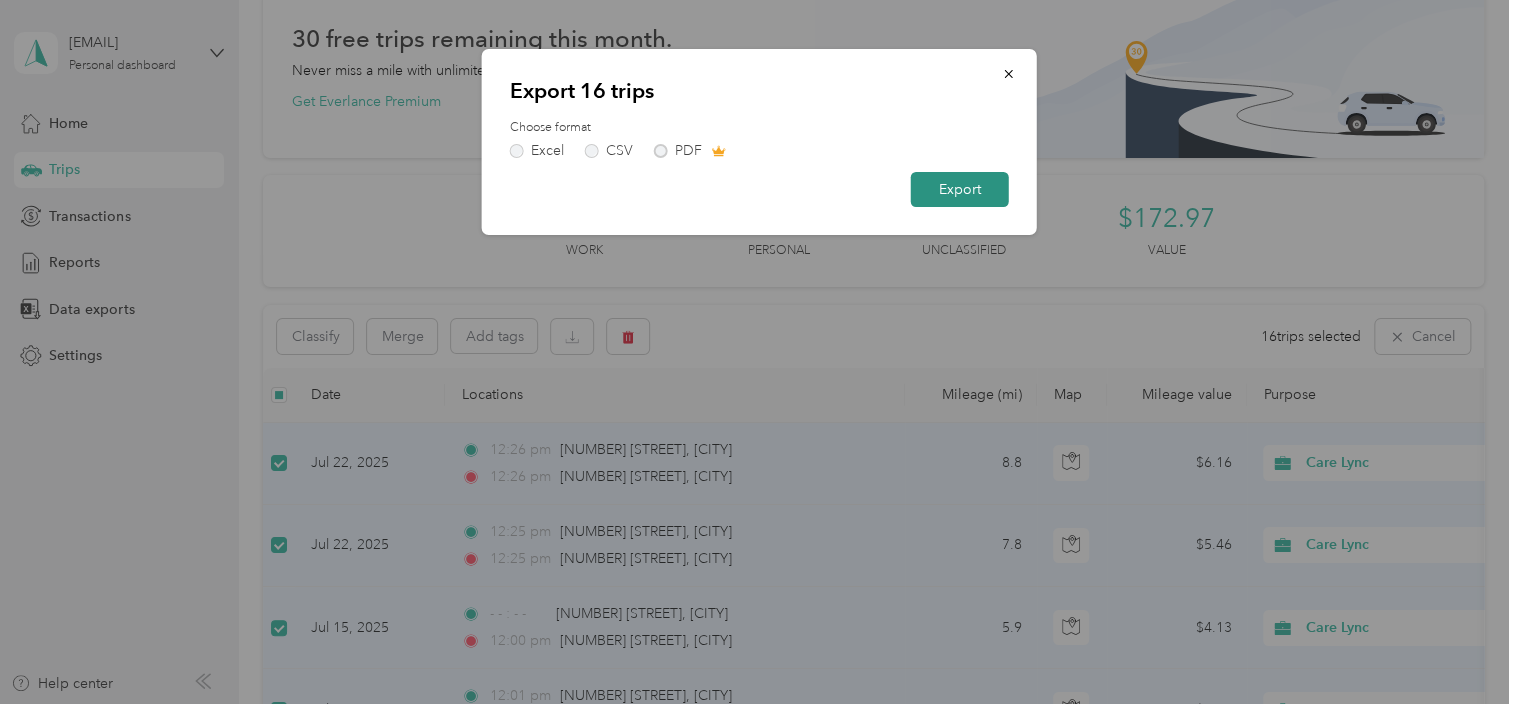 click on "Export" at bounding box center (960, 189) 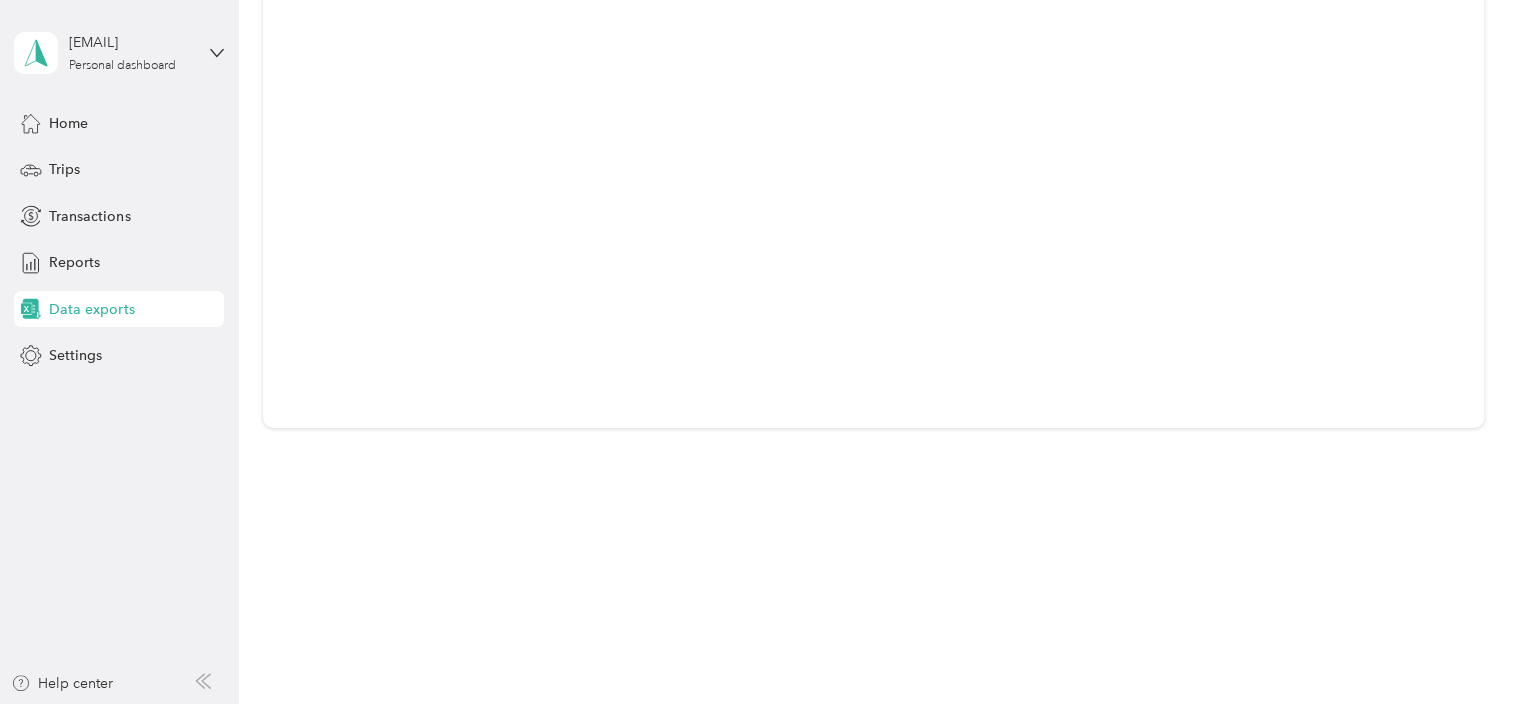 scroll, scrollTop: 0, scrollLeft: 0, axis: both 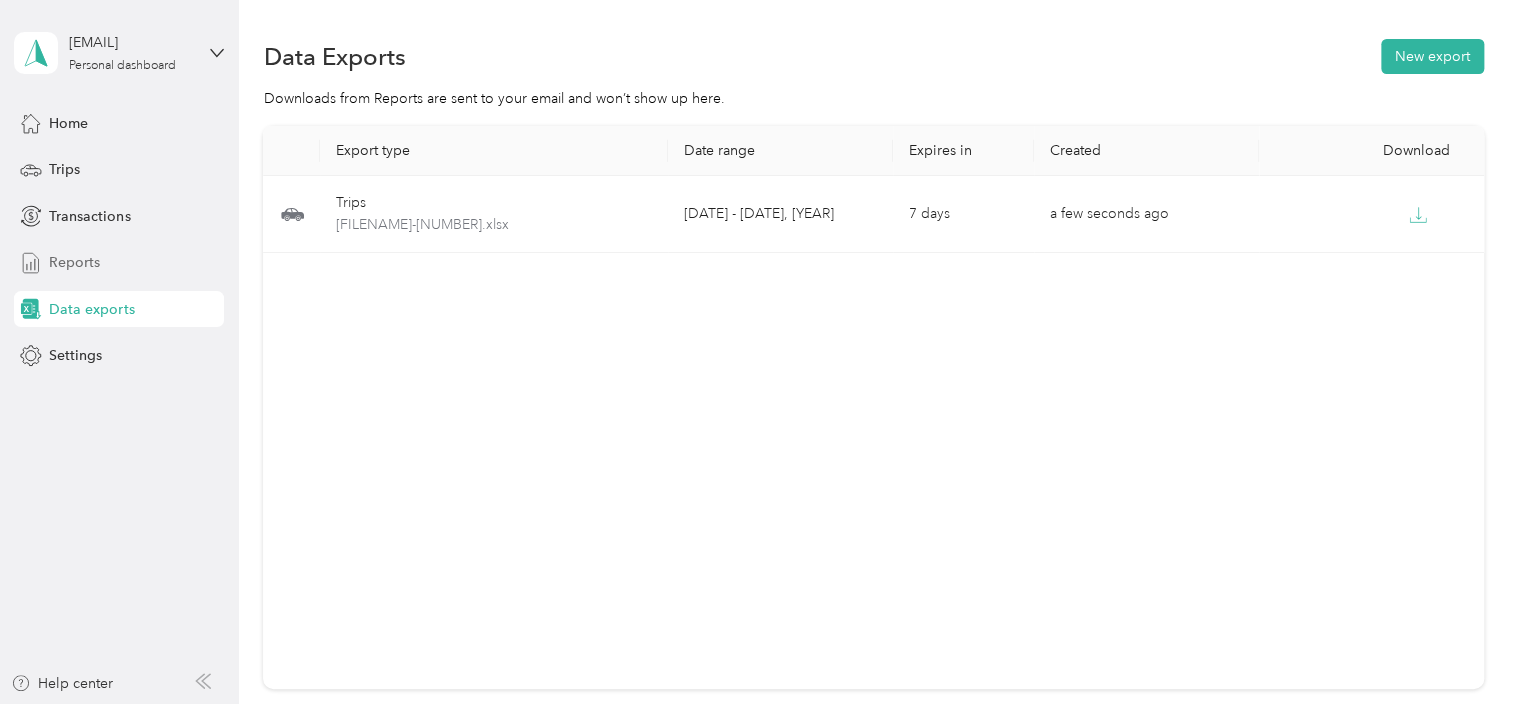 click on "Reports" at bounding box center (74, 262) 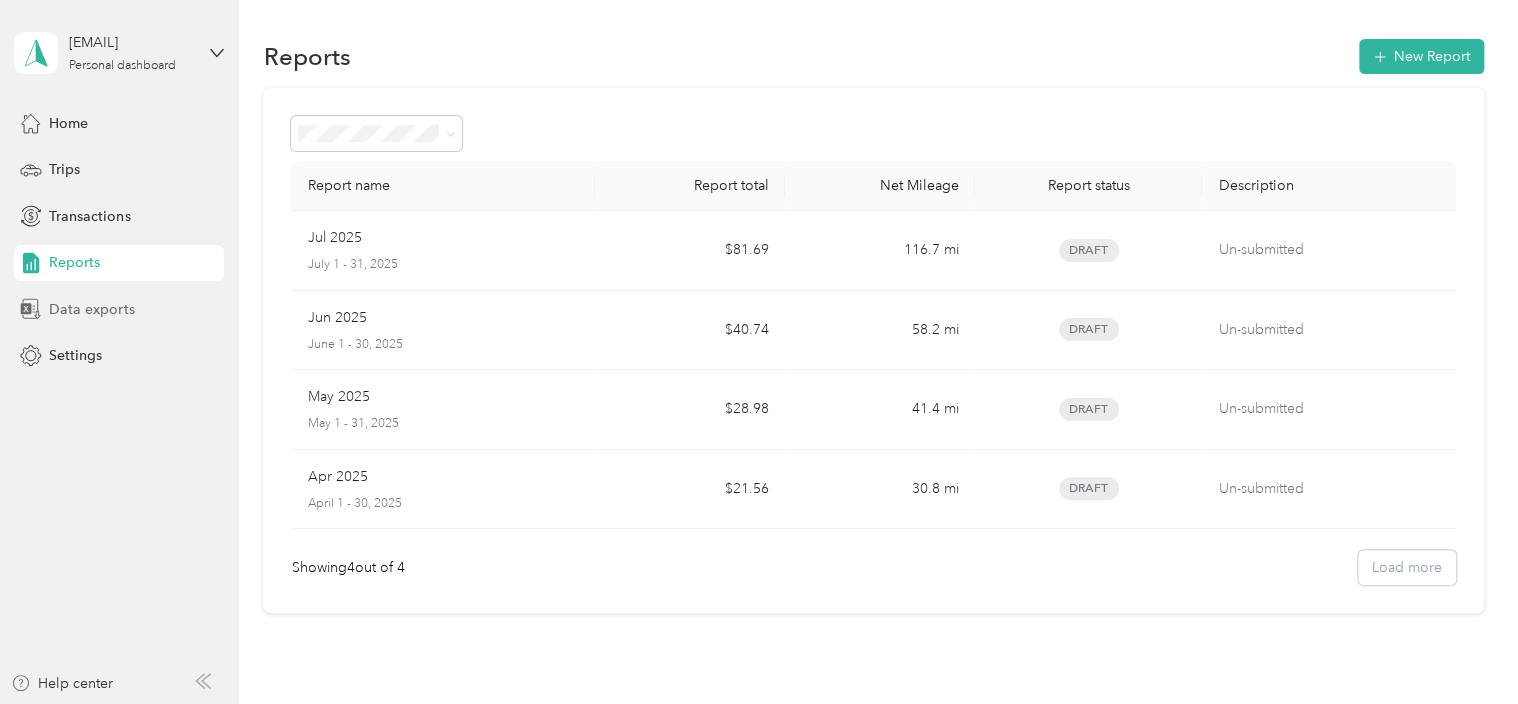 click on "Data exports" at bounding box center (91, 309) 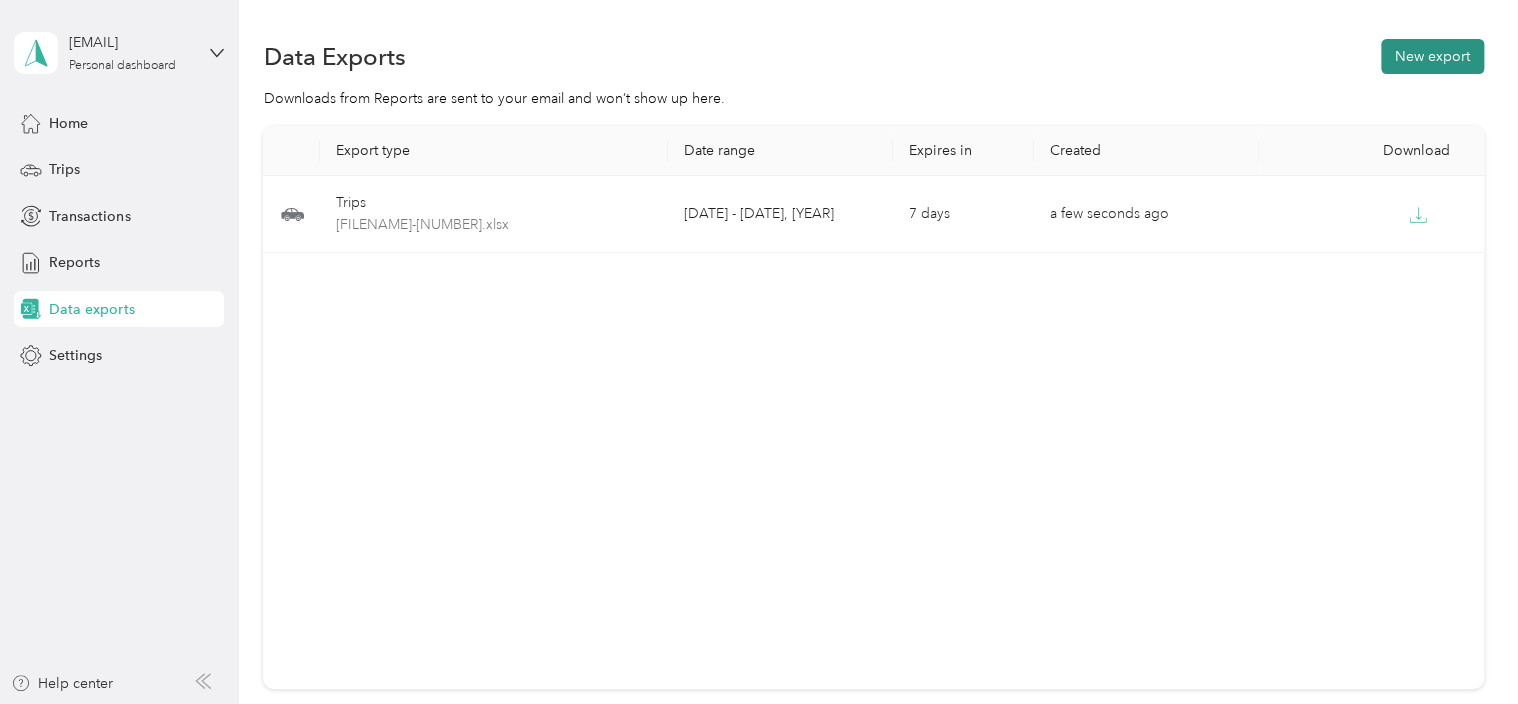 click on "New export" at bounding box center [1432, 56] 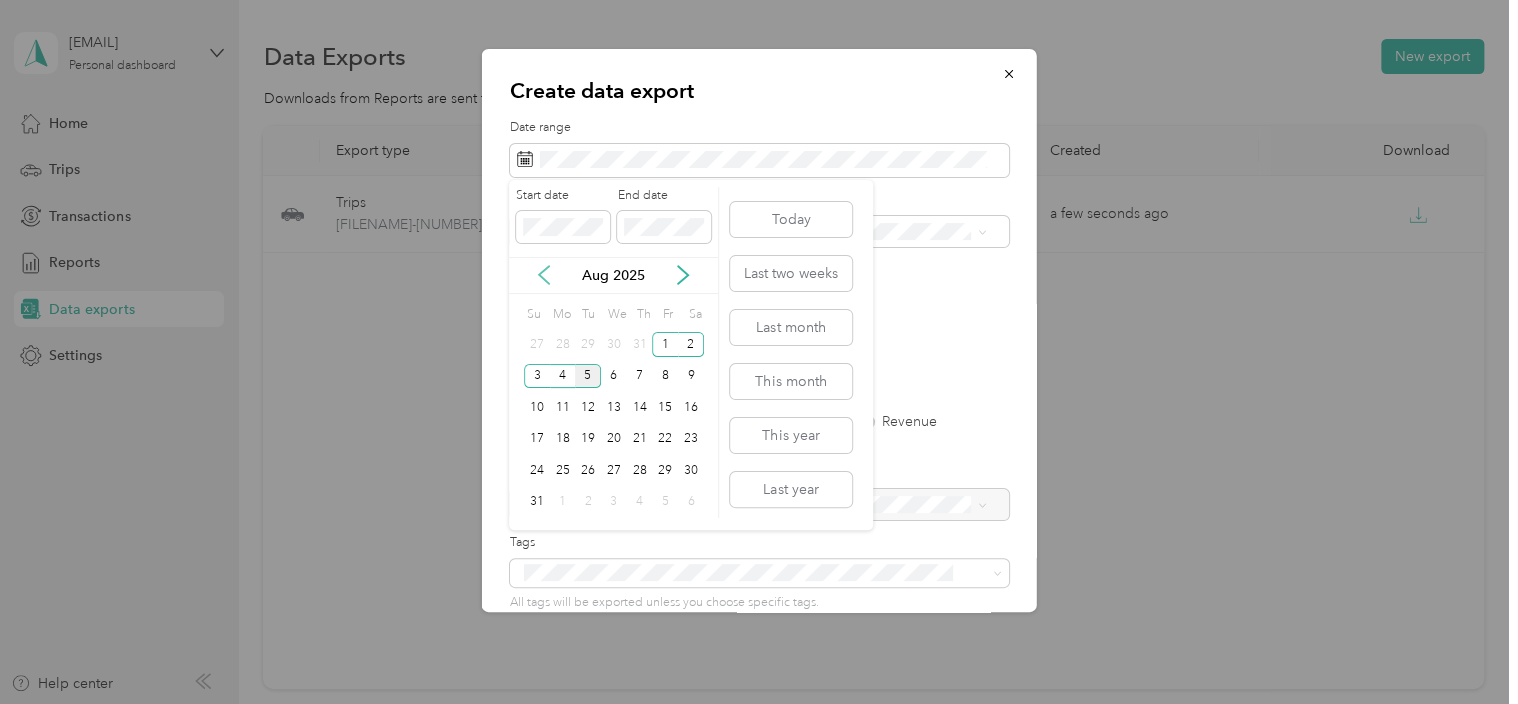click 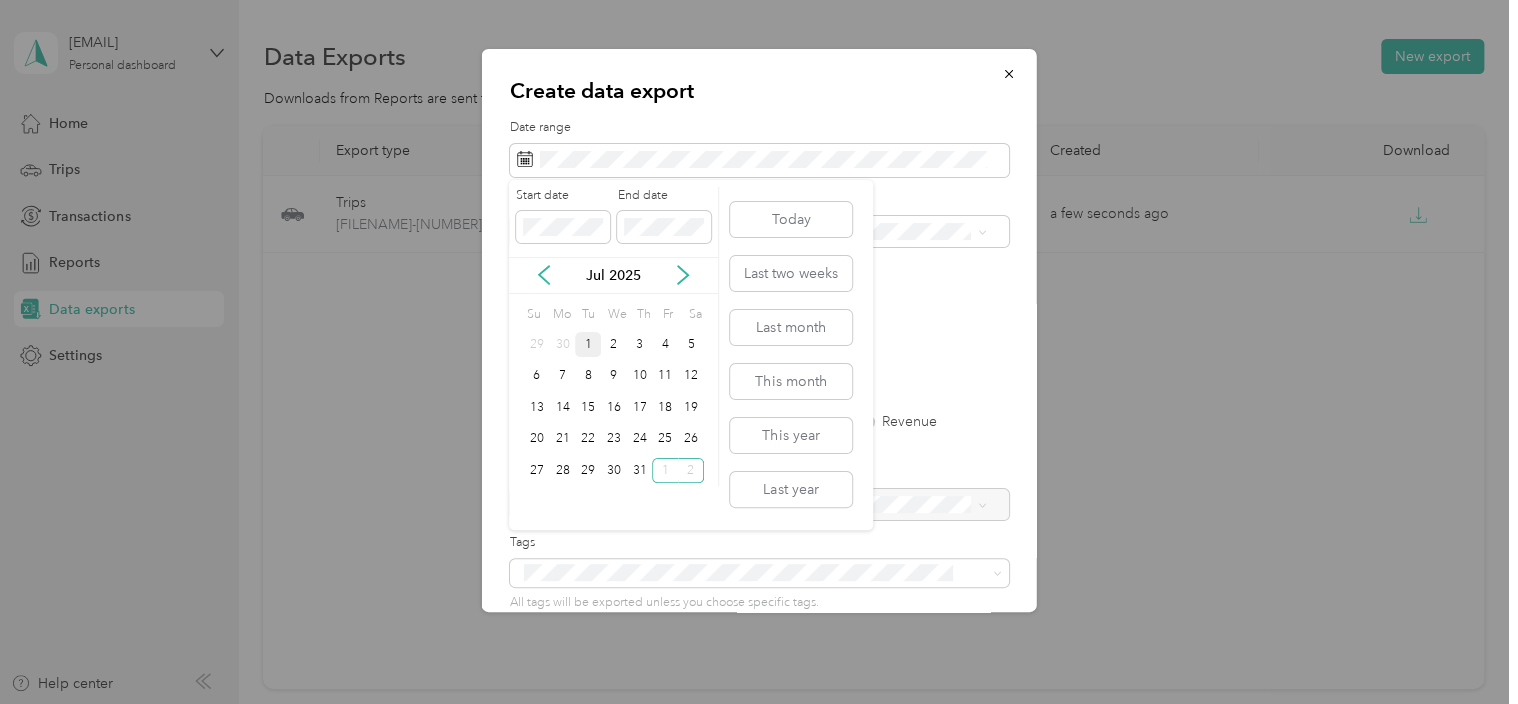 click on "1" at bounding box center [588, 344] 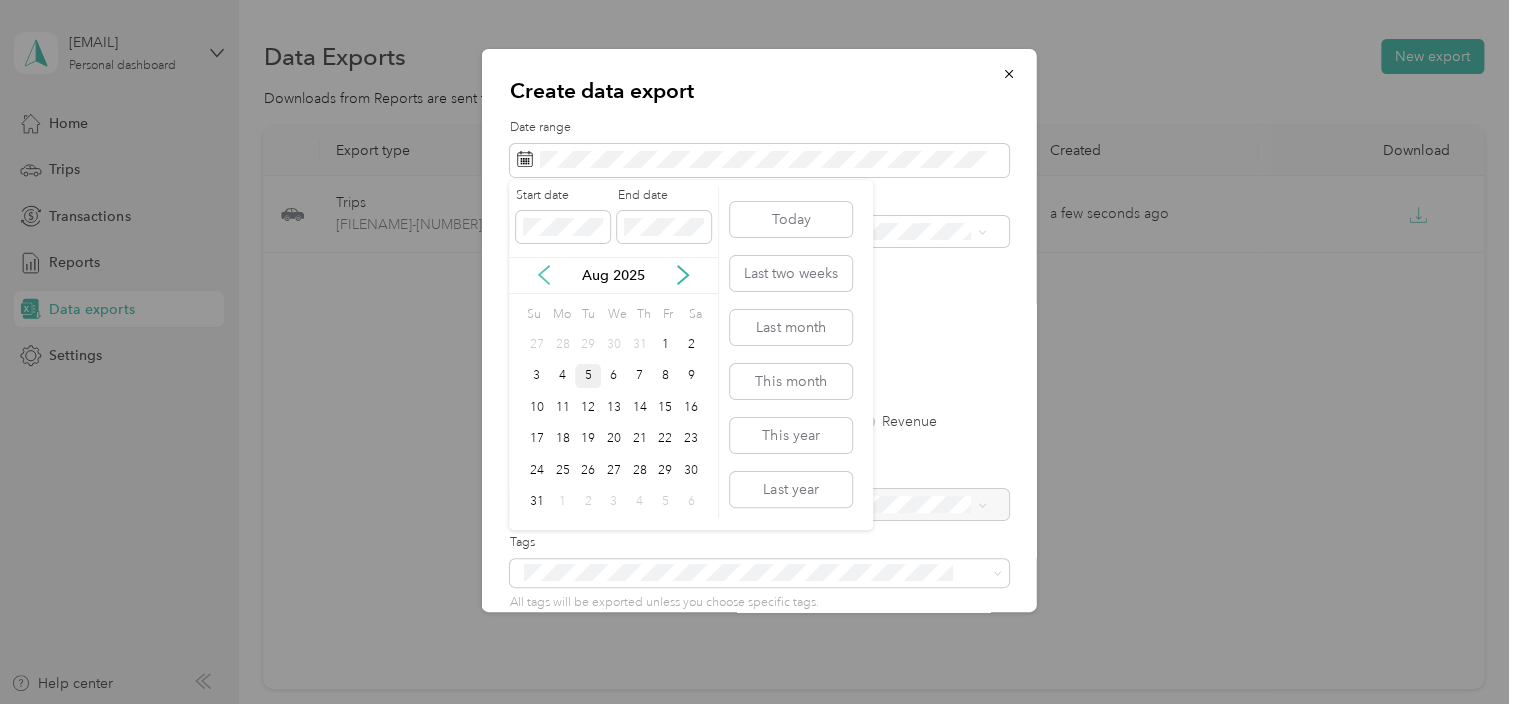 click 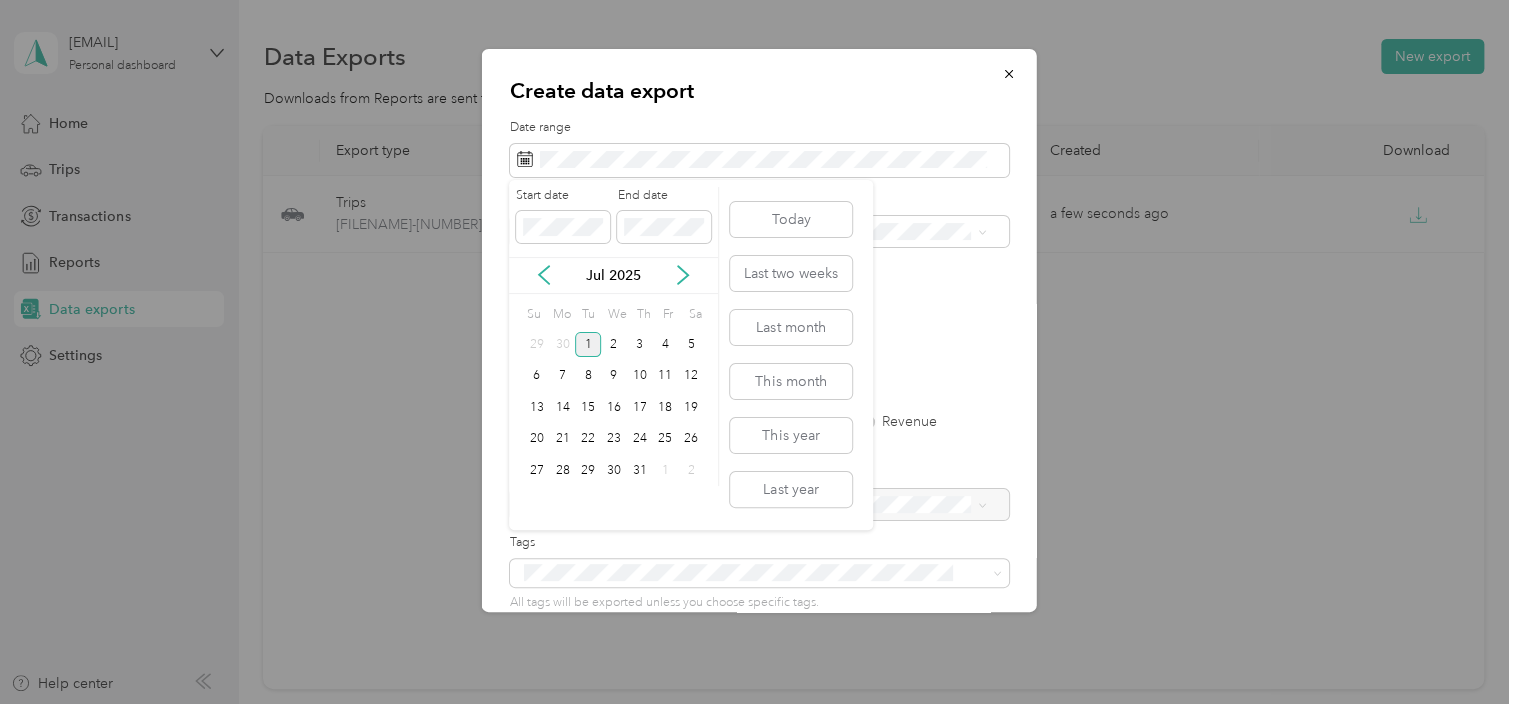 click on "1" at bounding box center (588, 344) 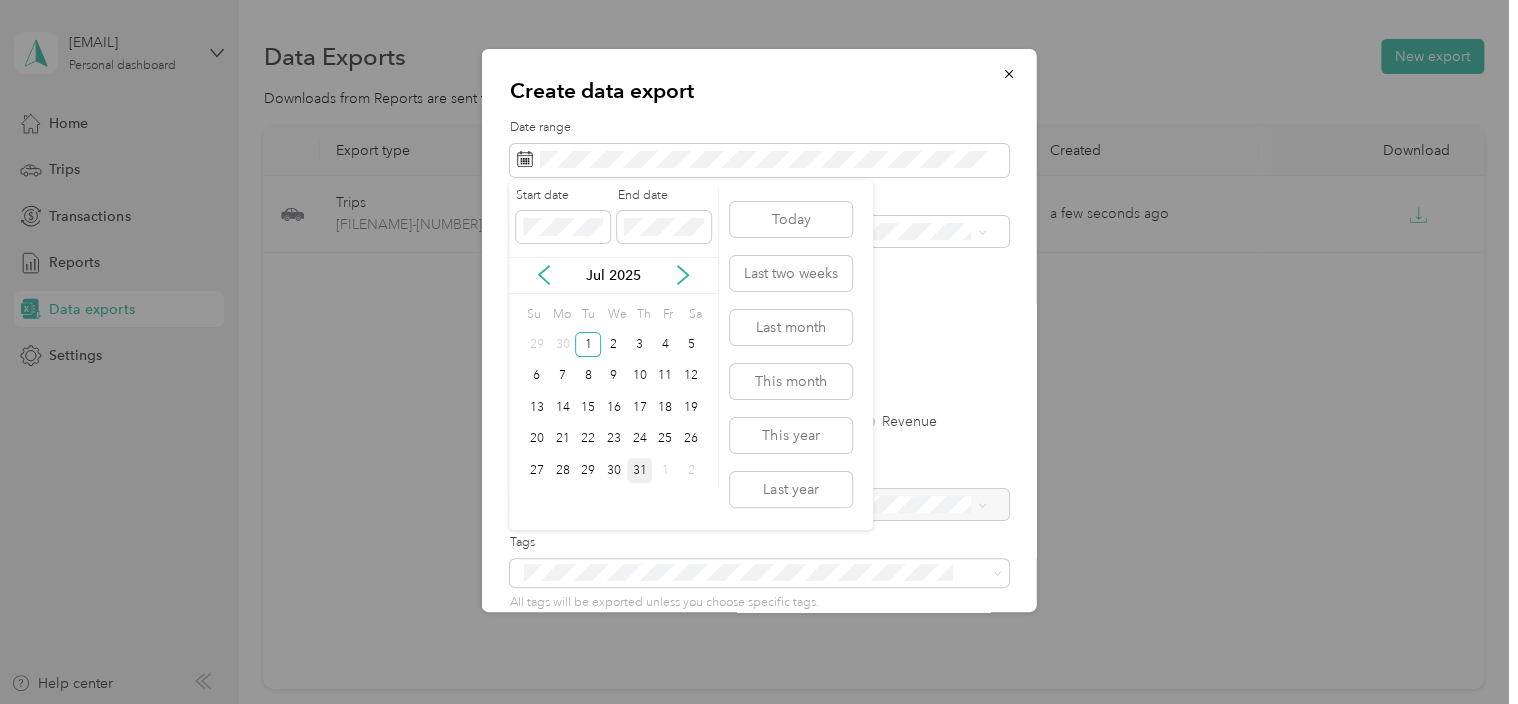 click on "31" at bounding box center [640, 470] 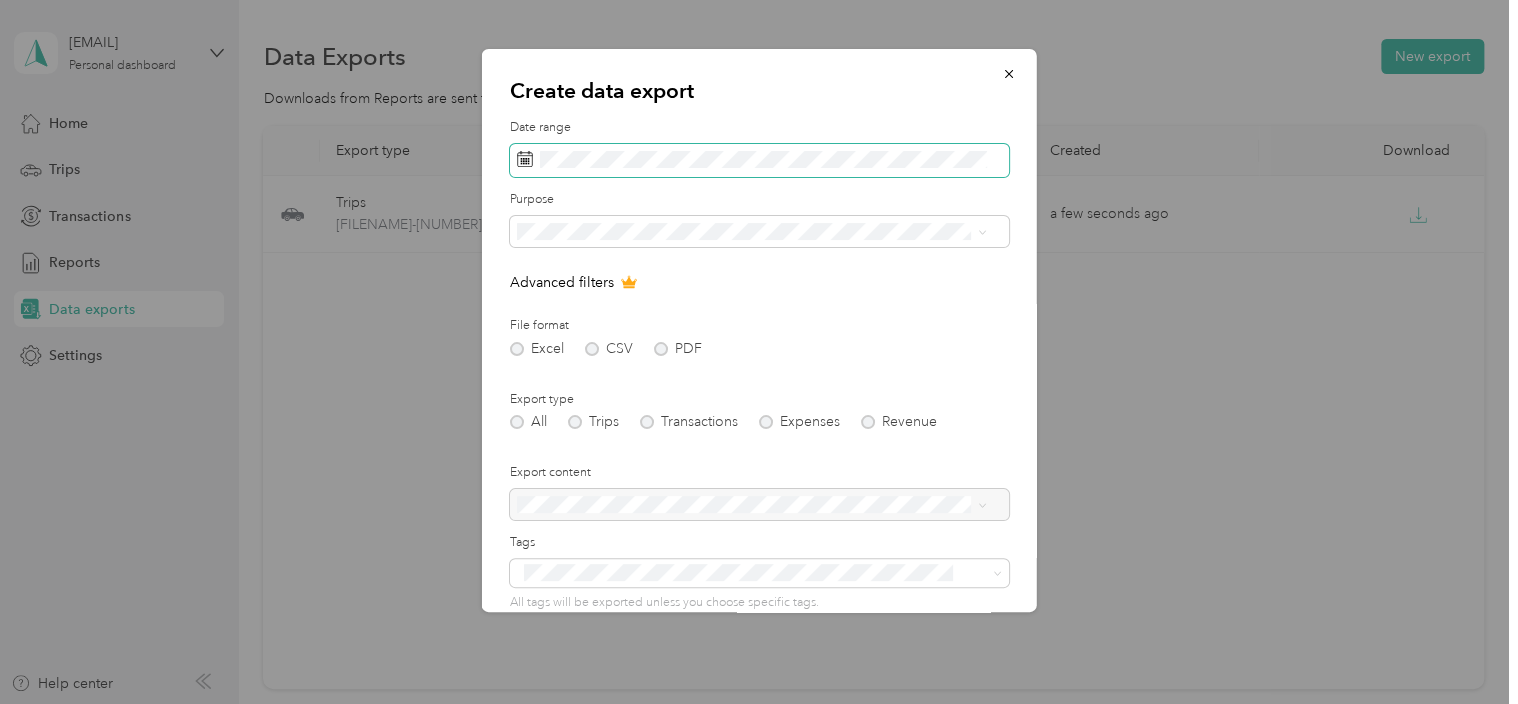 click at bounding box center [759, 161] 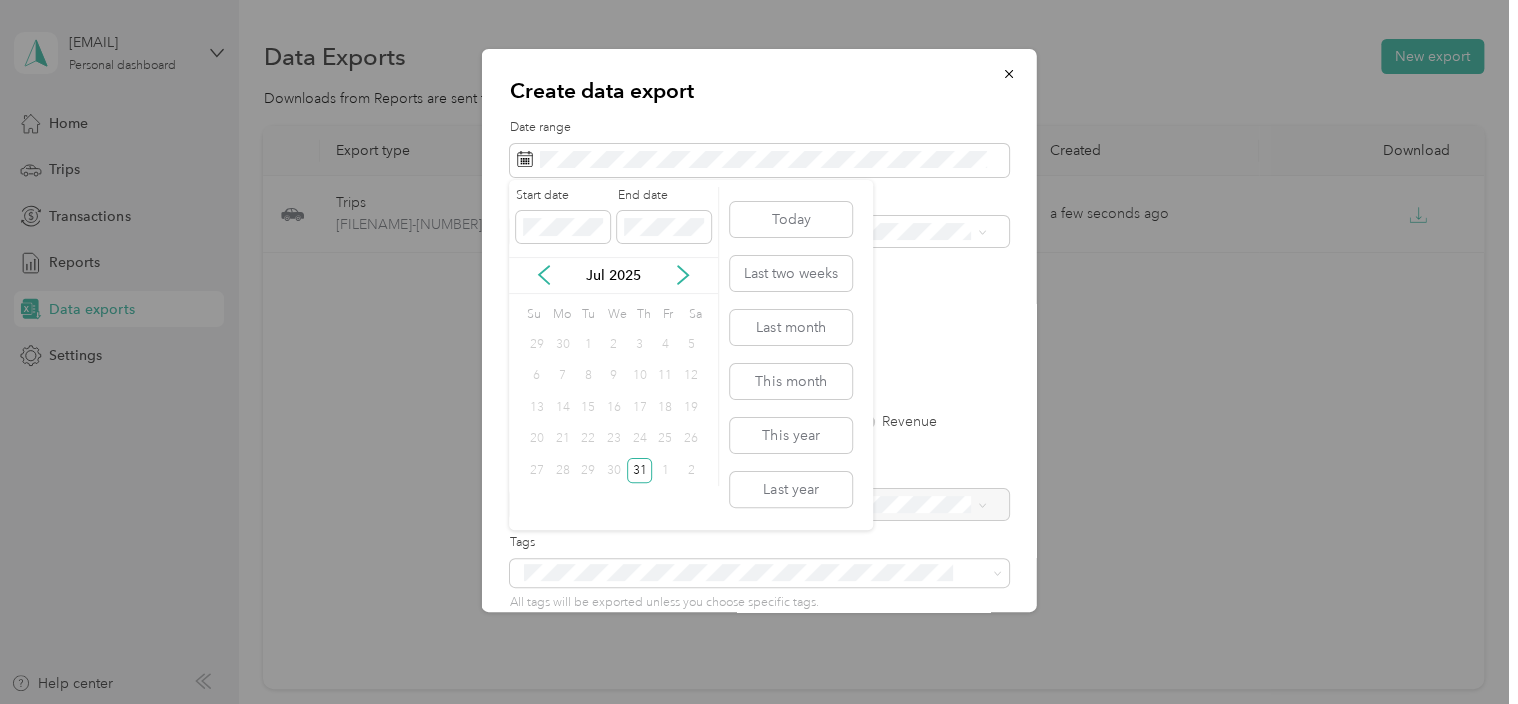 click on "1" at bounding box center (588, 344) 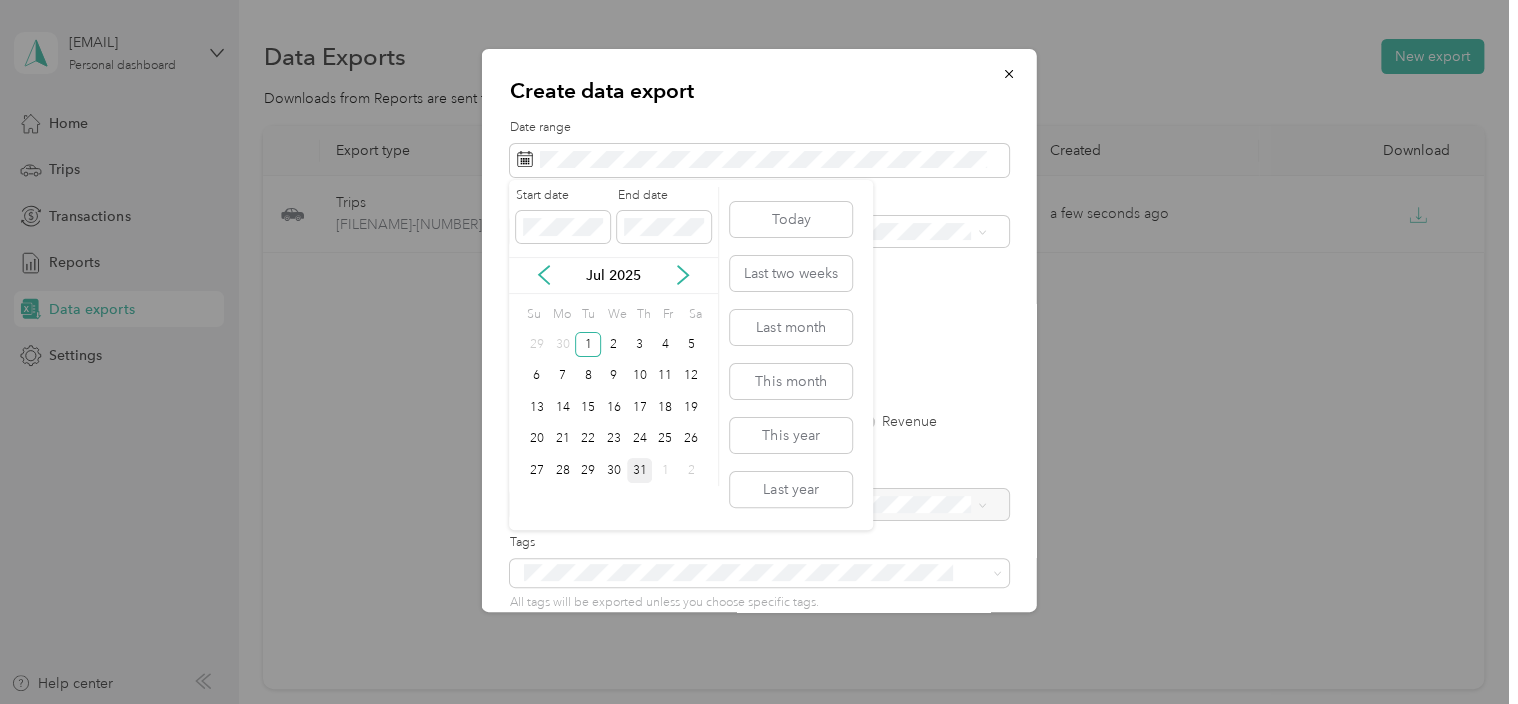 click on "31" at bounding box center (640, 470) 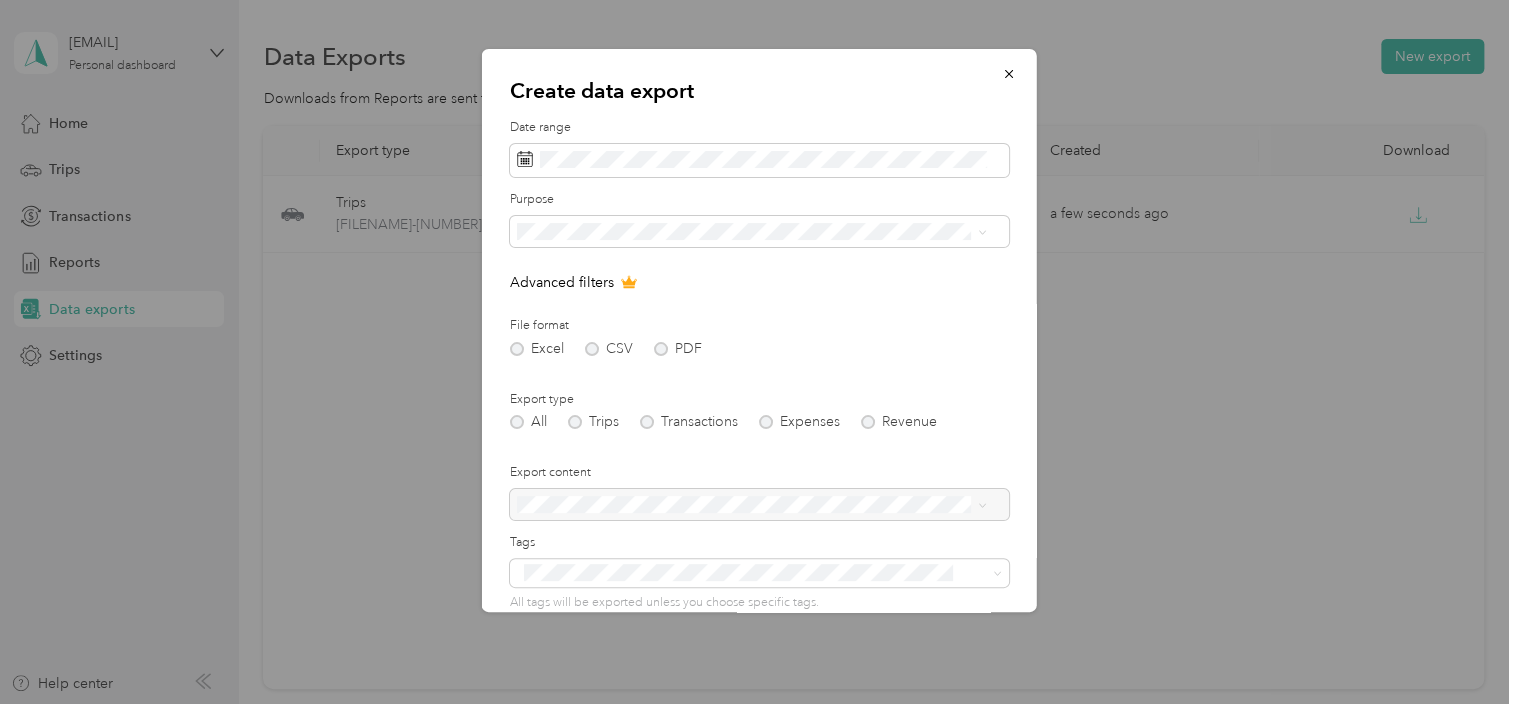 click on "Excel CSV PDF" at bounding box center [759, 349] 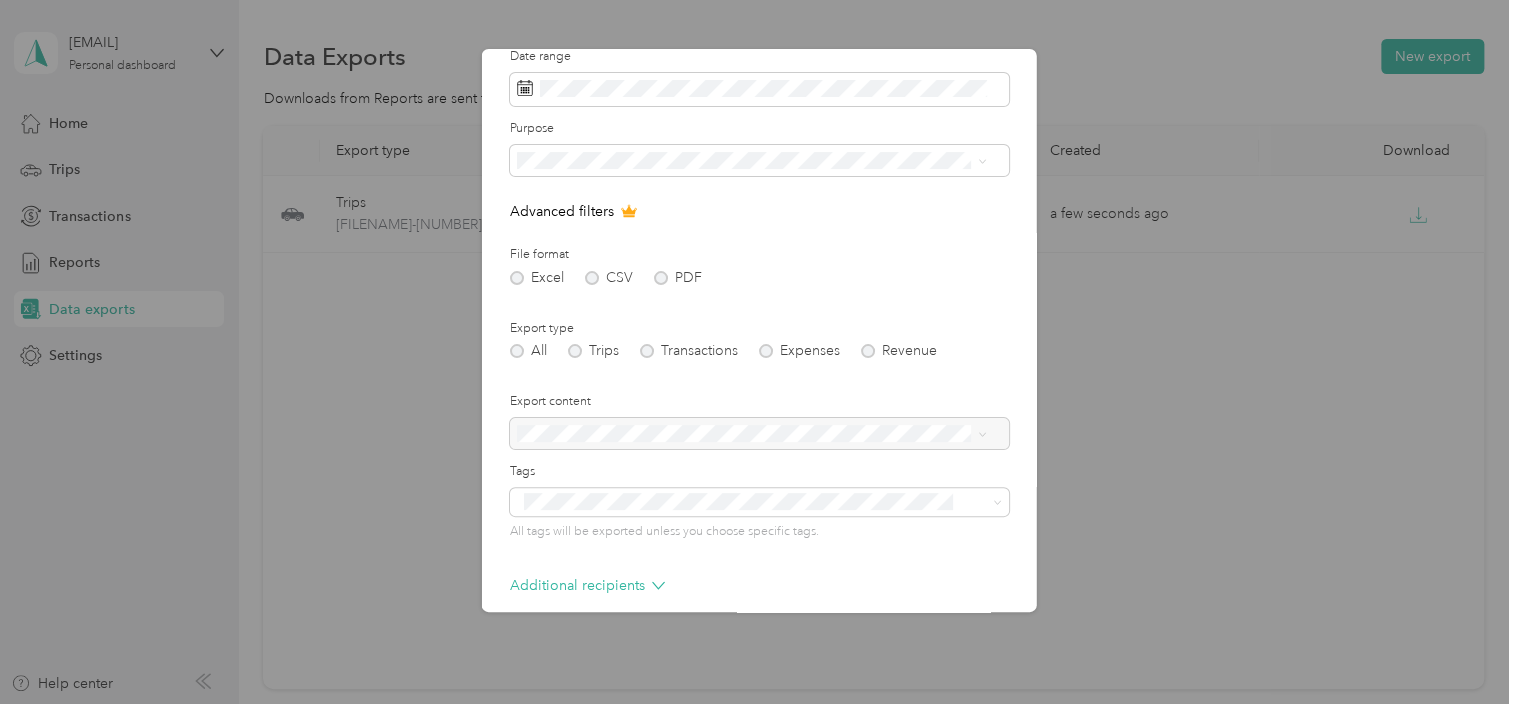 scroll, scrollTop: 164, scrollLeft: 0, axis: vertical 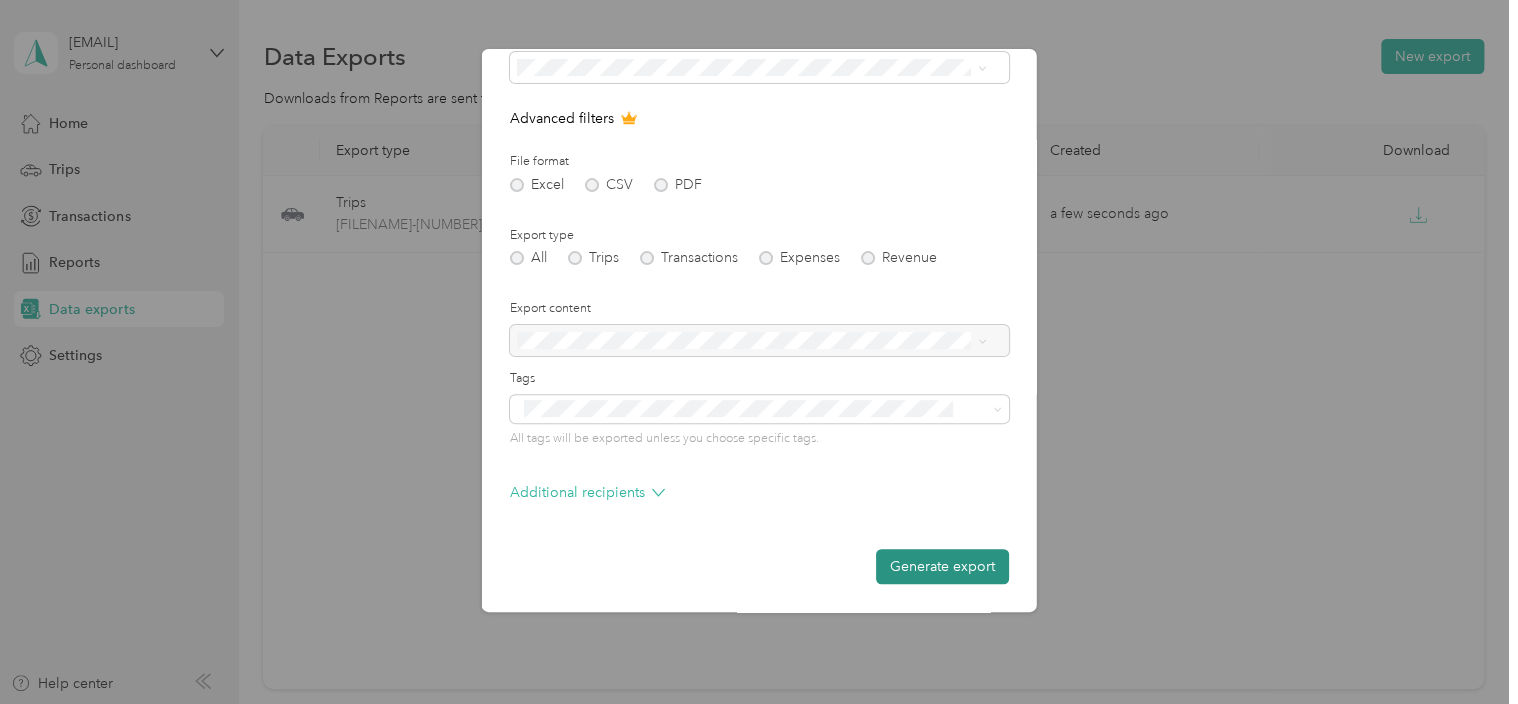 click on "Generate export" at bounding box center (942, 566) 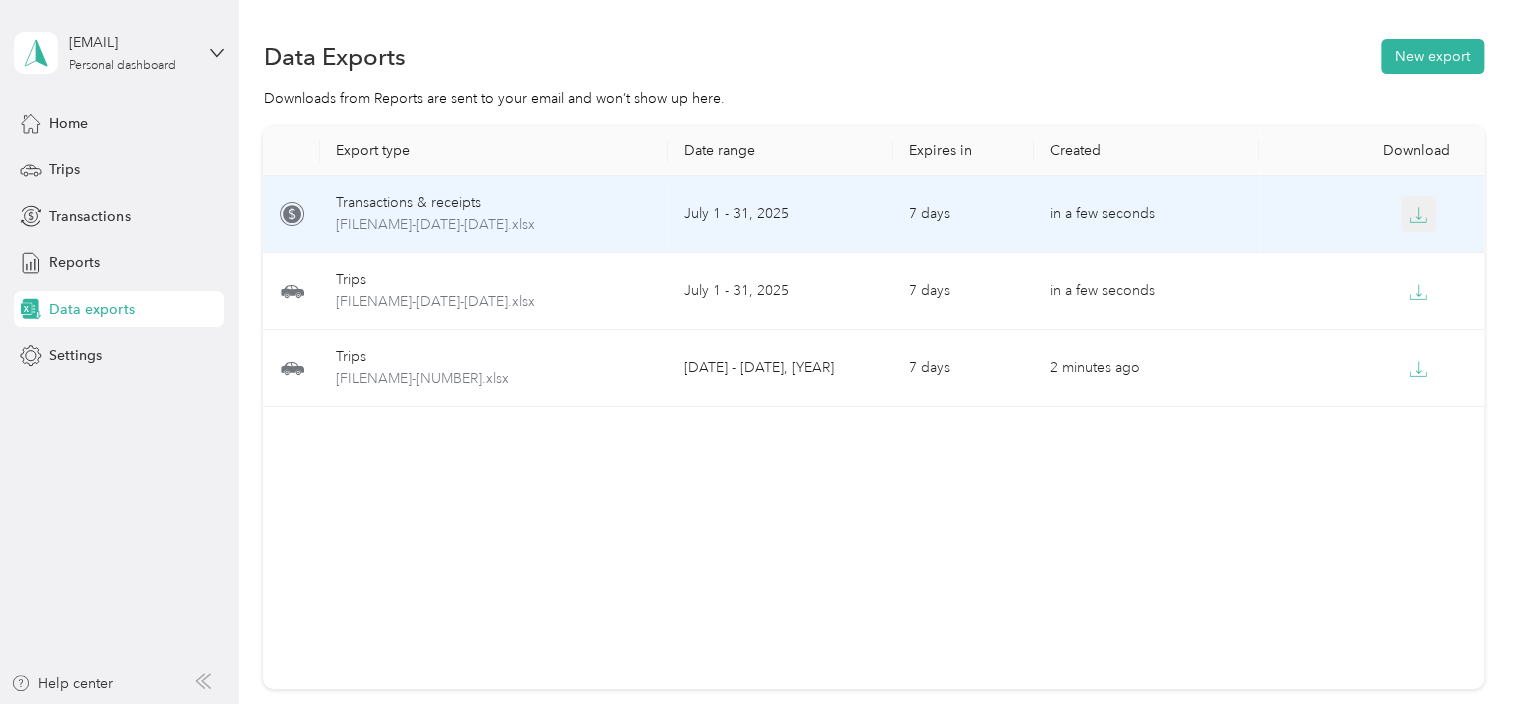 click at bounding box center [1419, 214] 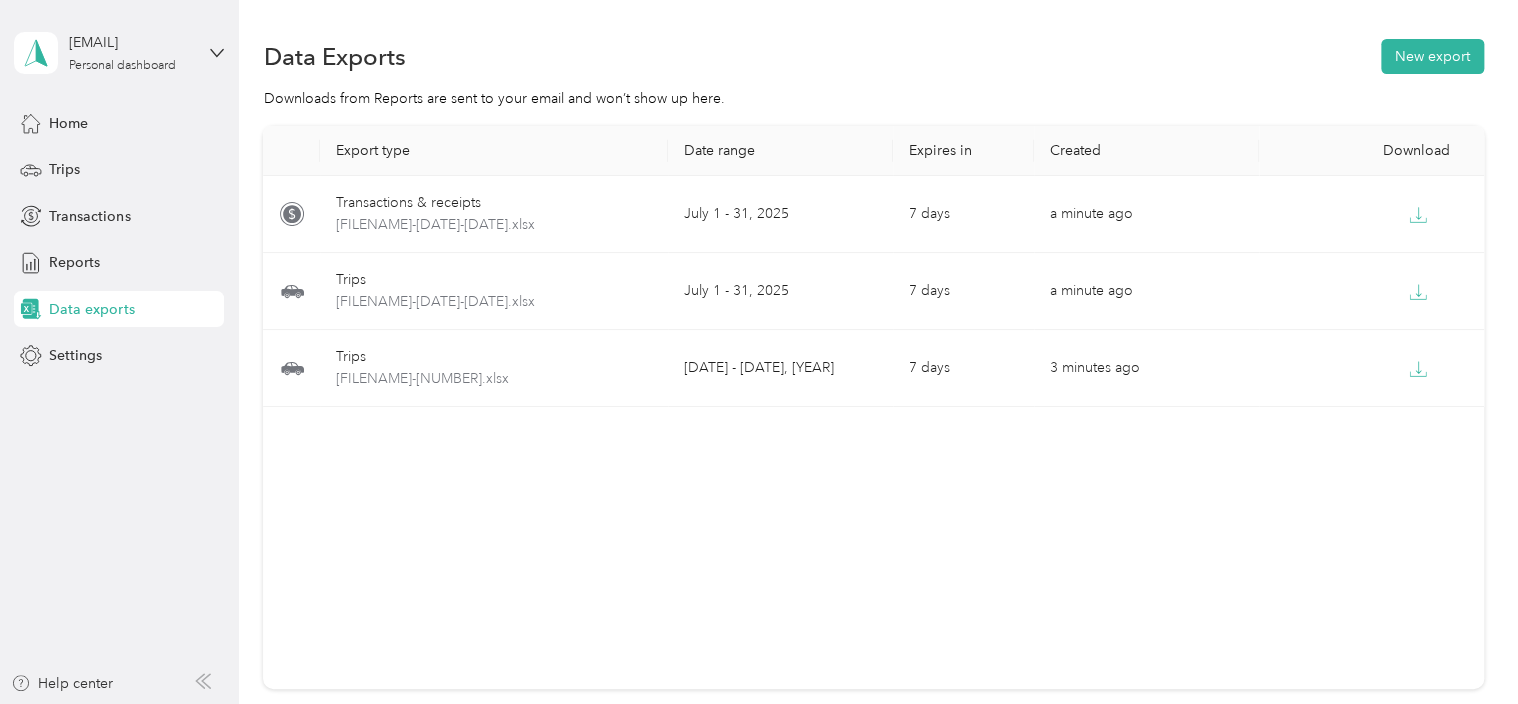 click on "Data Exports New export" at bounding box center [873, 56] 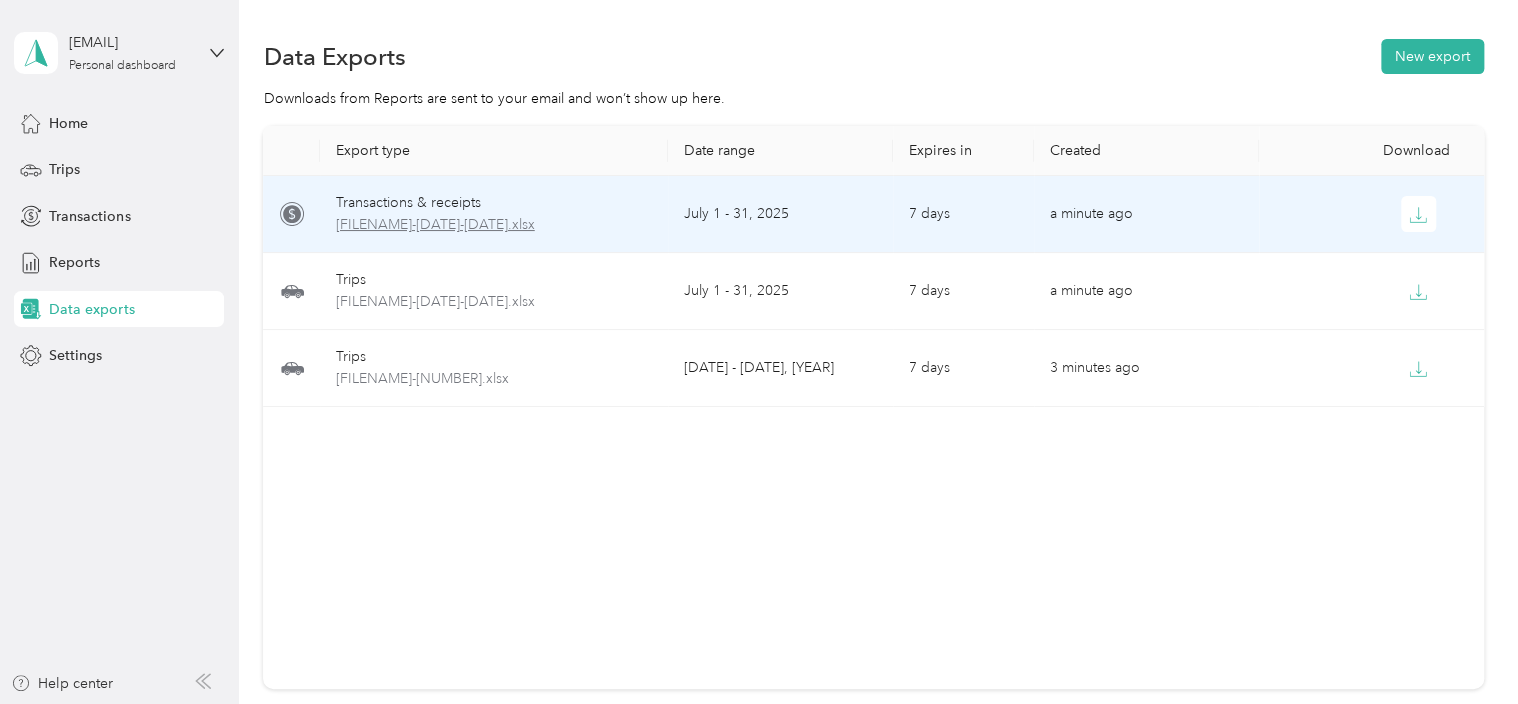 click on "[FILENAME]-[DATE]-[DATE].xlsx" at bounding box center [494, 225] 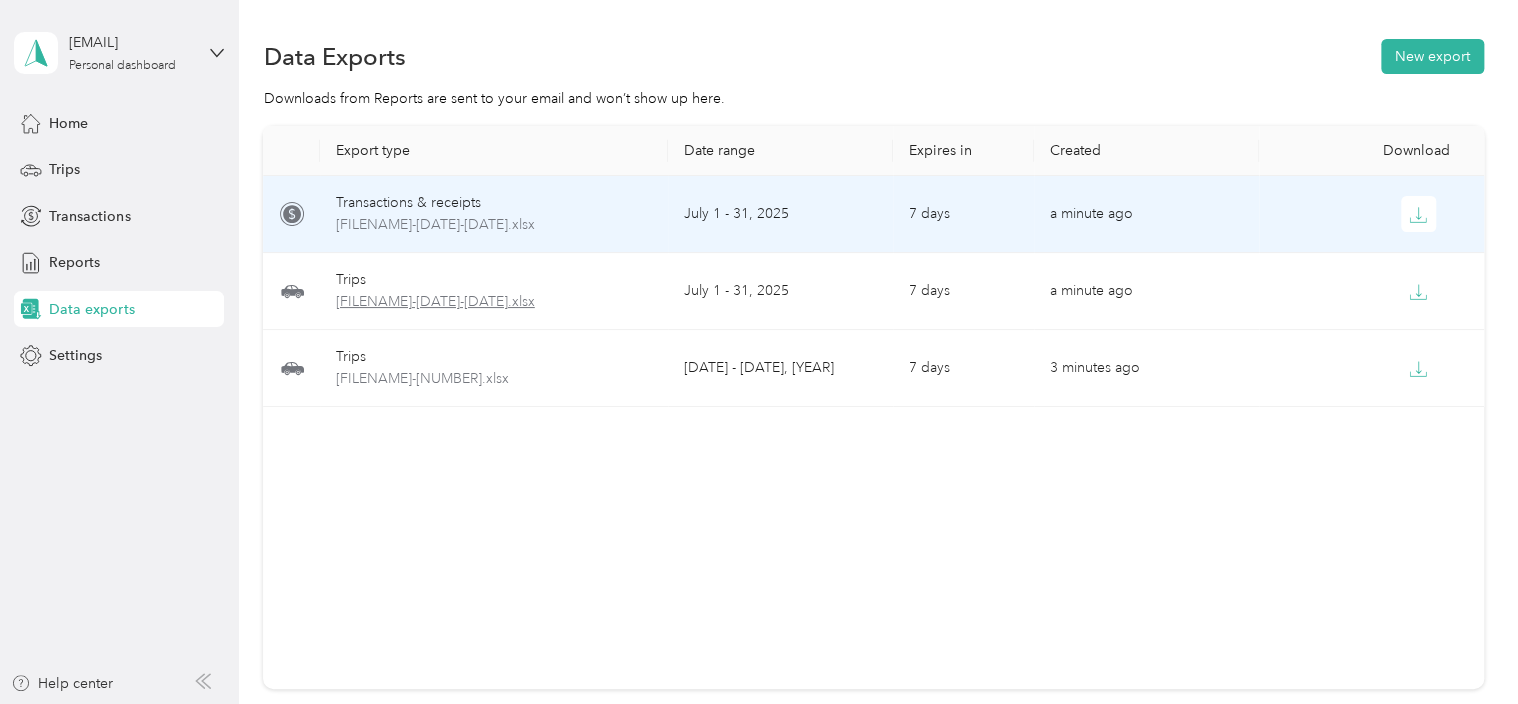 drag, startPoint x: 575, startPoint y: 225, endPoint x: 570, endPoint y: 300, distance: 75.16648 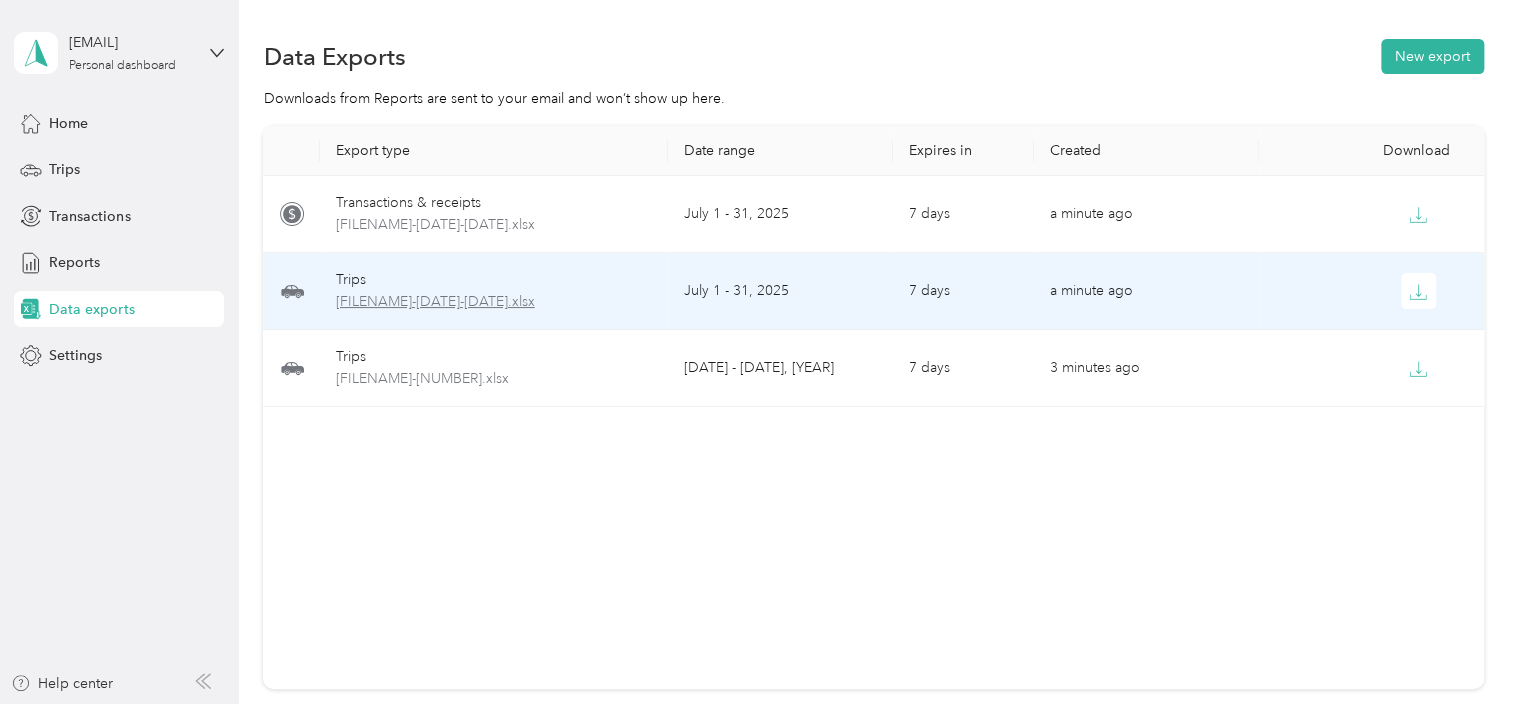 click on "[FILENAME]-[DATE]-[DATE].xlsx" at bounding box center [494, 302] 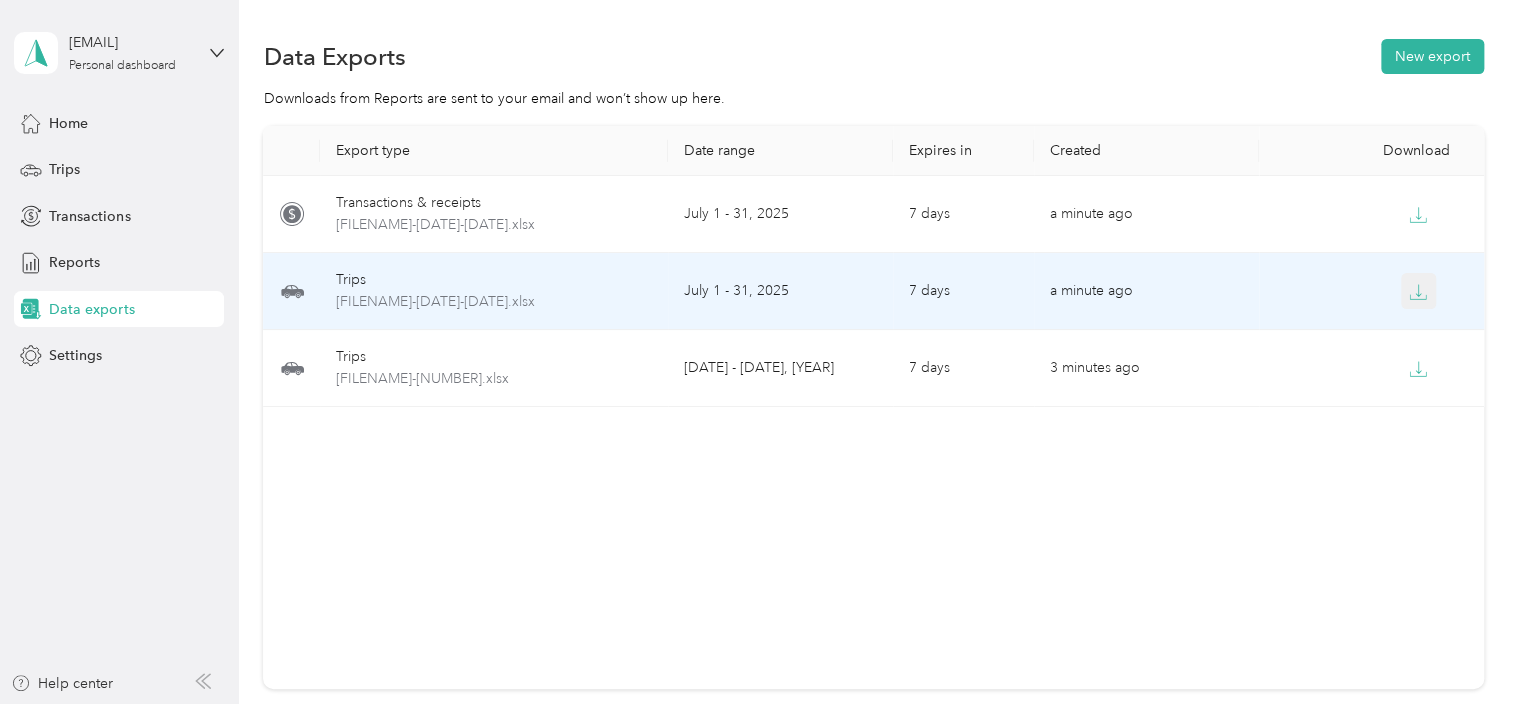 click 